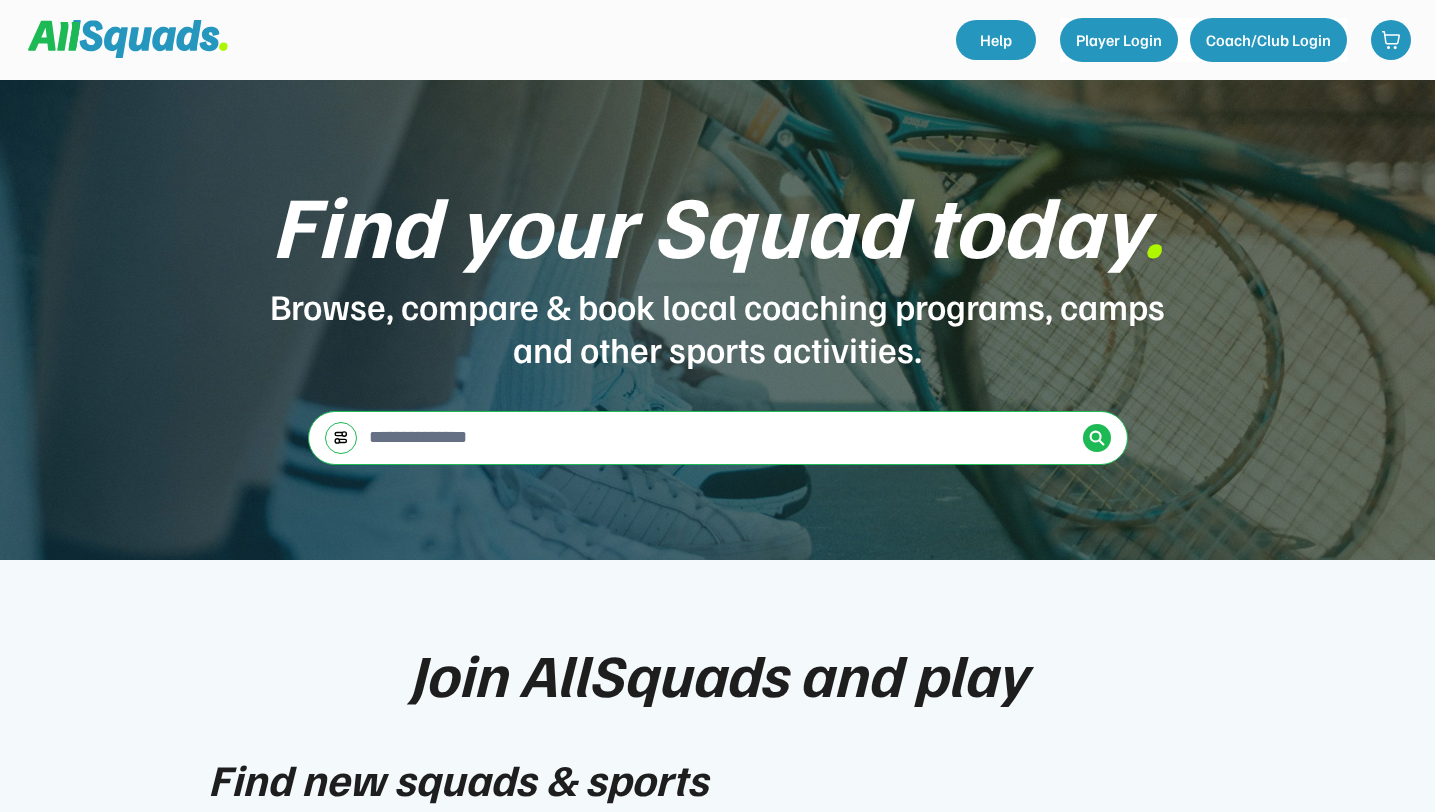scroll, scrollTop: 0, scrollLeft: 0, axis: both 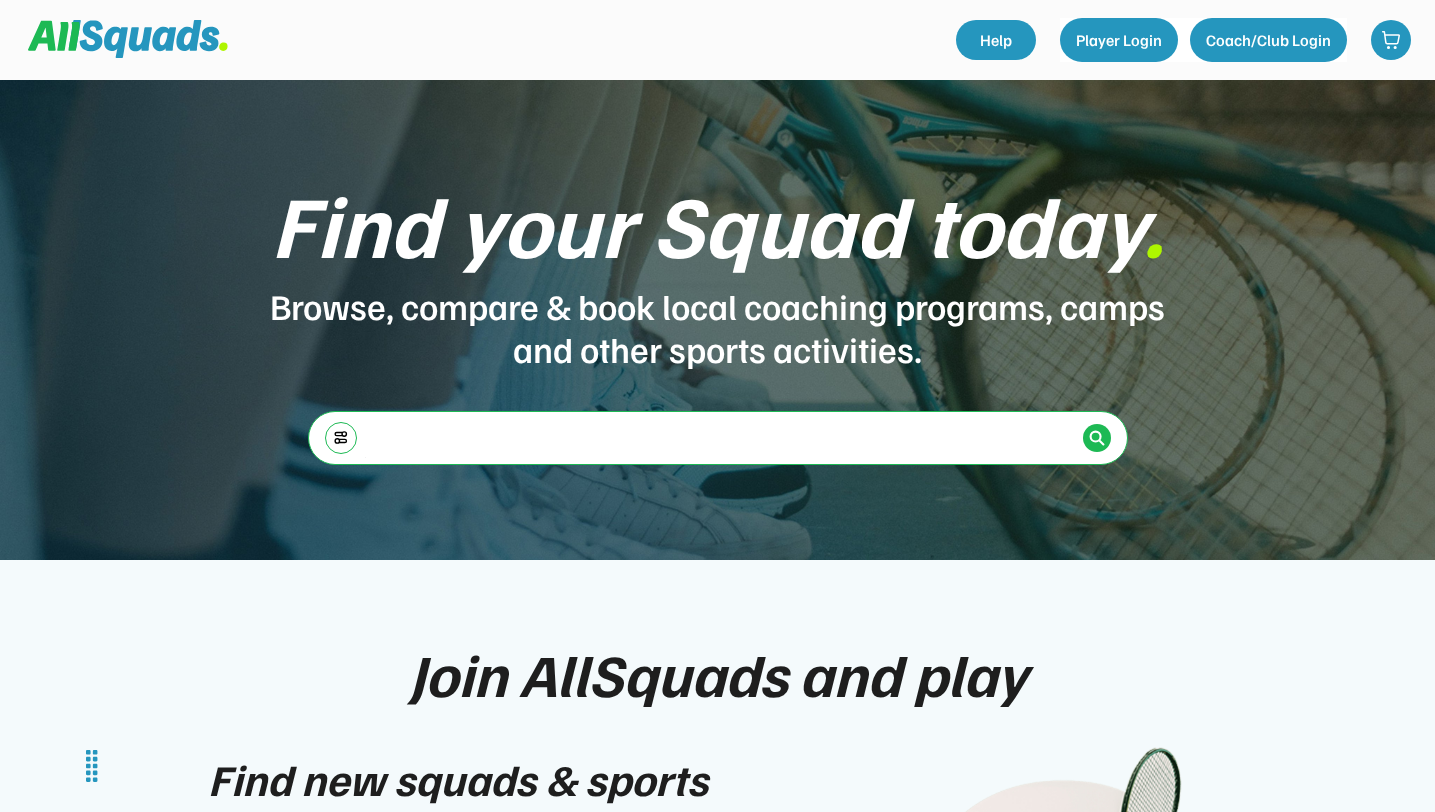 click at bounding box center (720, 437) 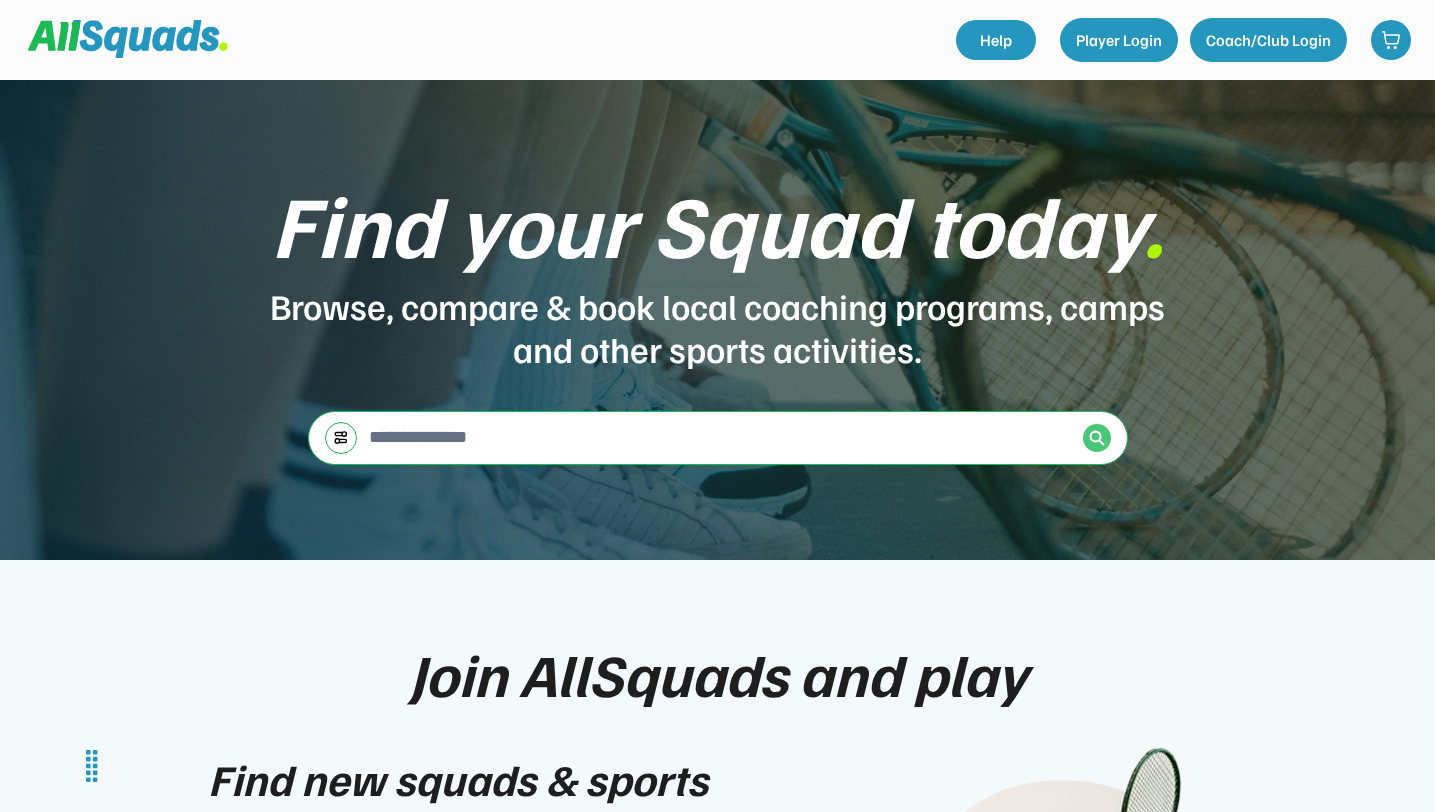 click at bounding box center (1097, 438) 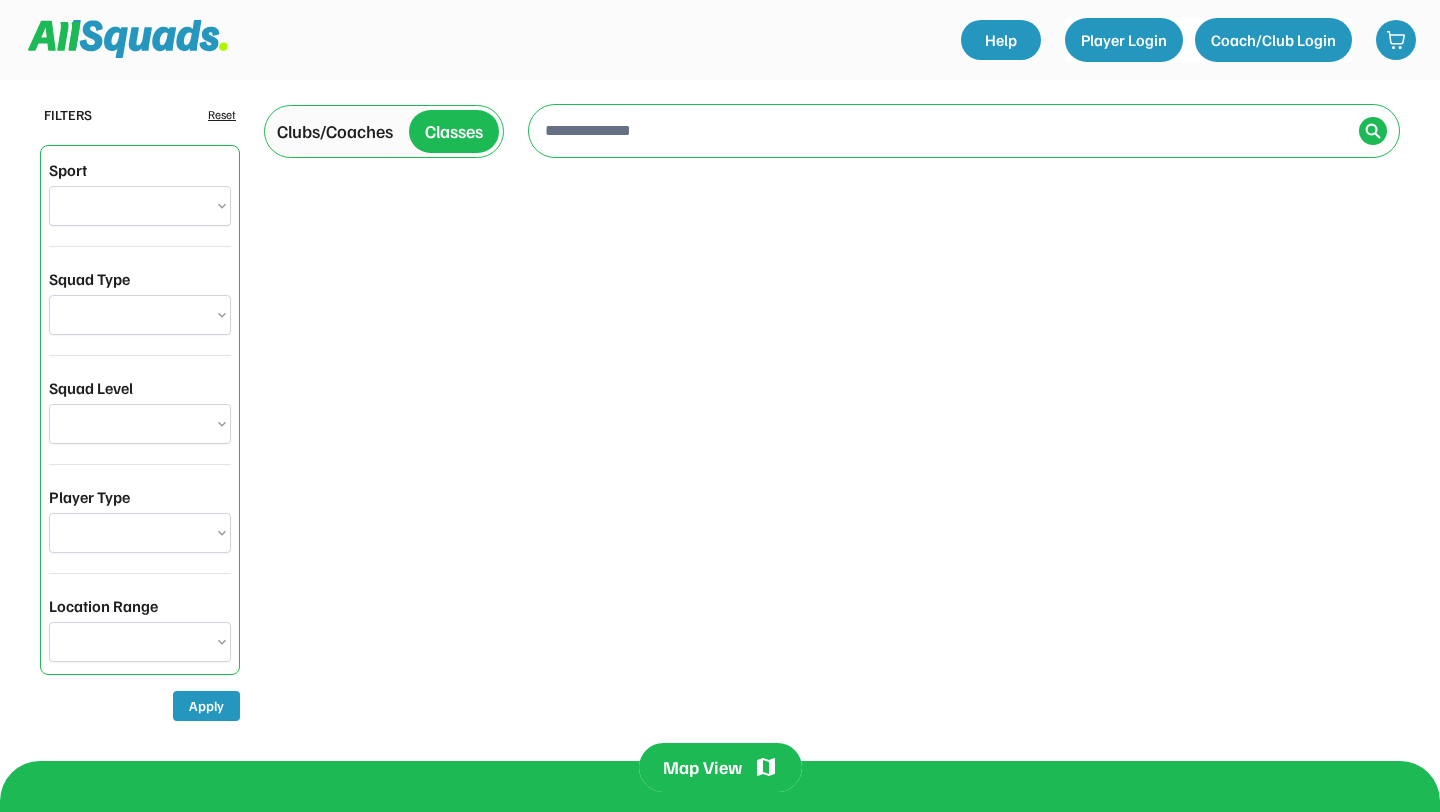 scroll, scrollTop: 0, scrollLeft: 0, axis: both 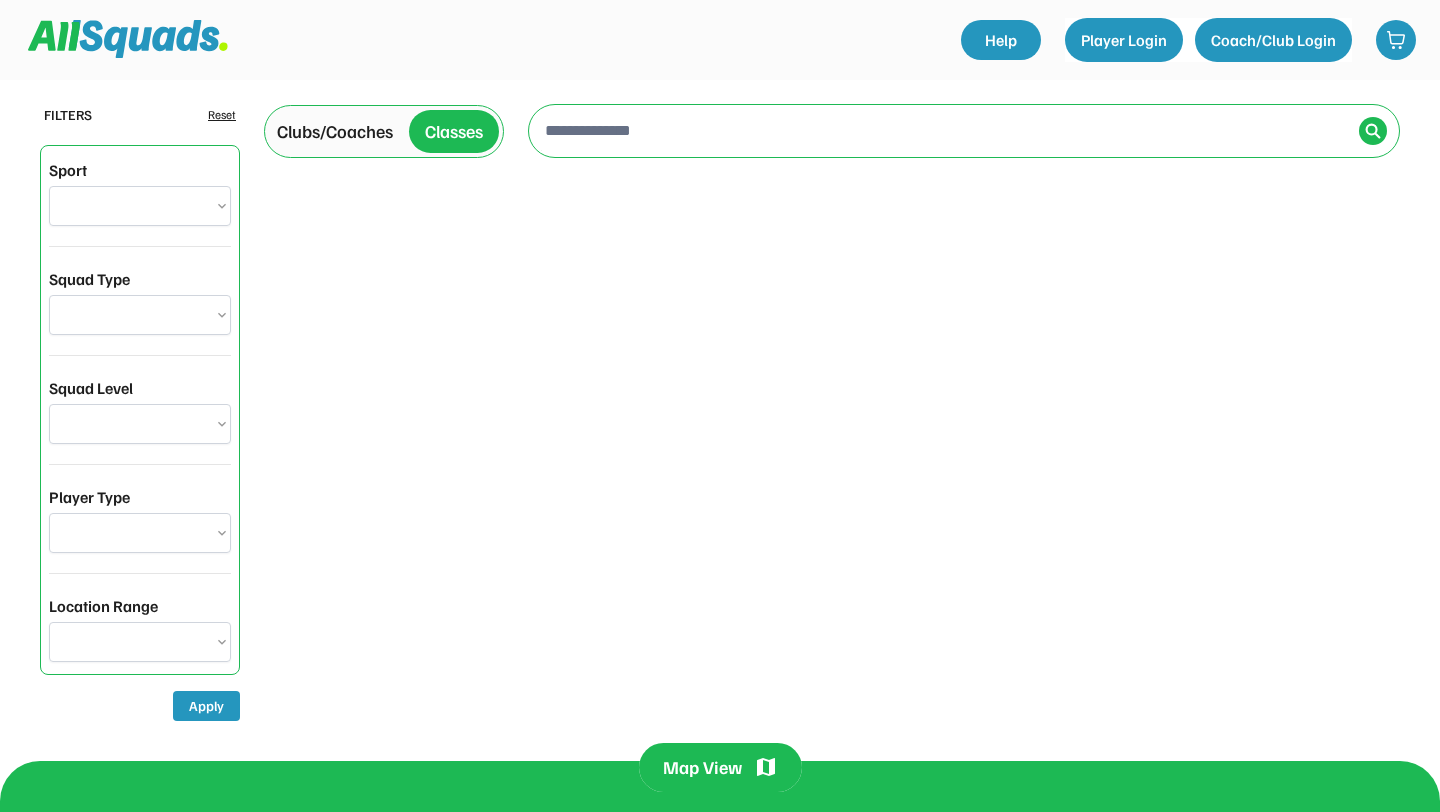 select on "**********" 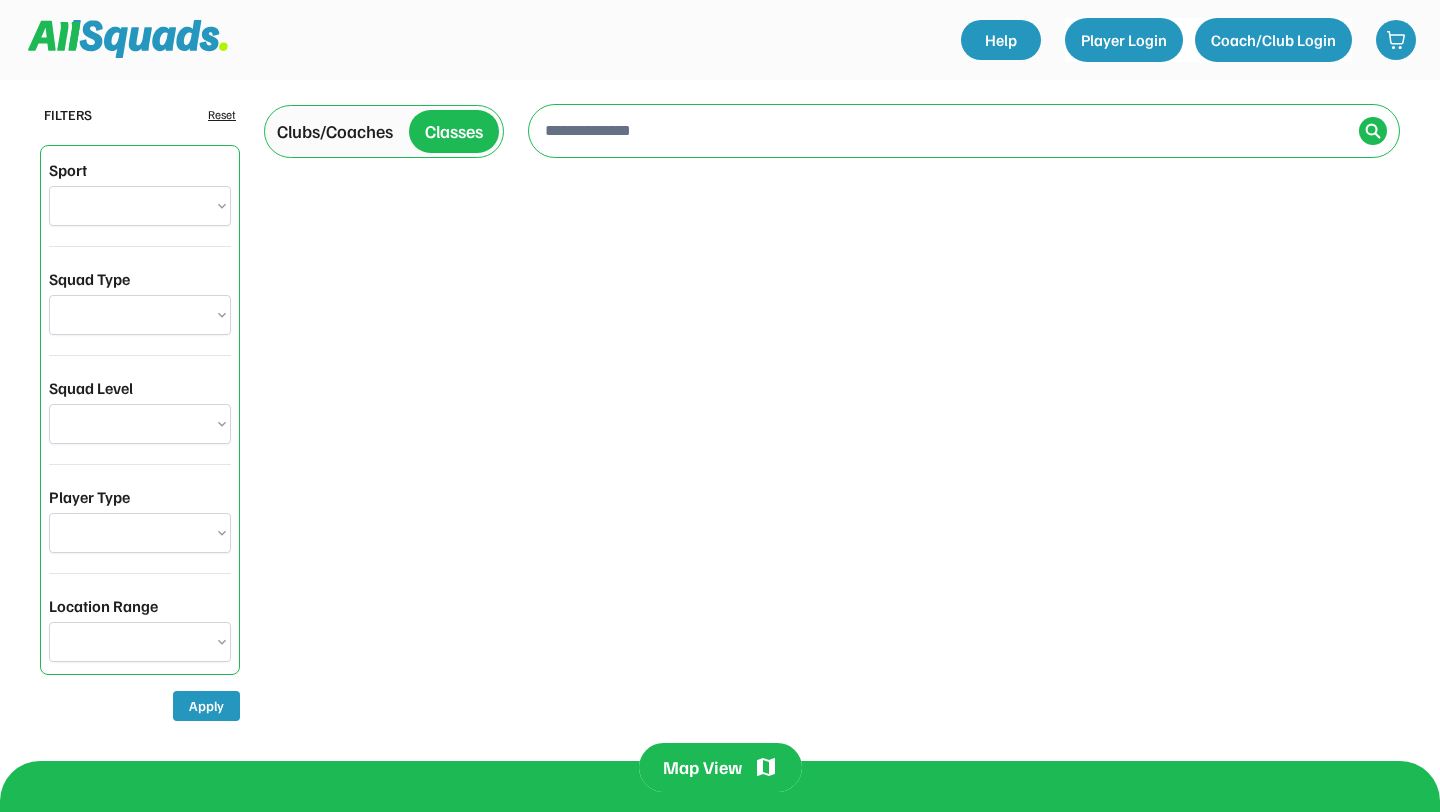 select on "**********" 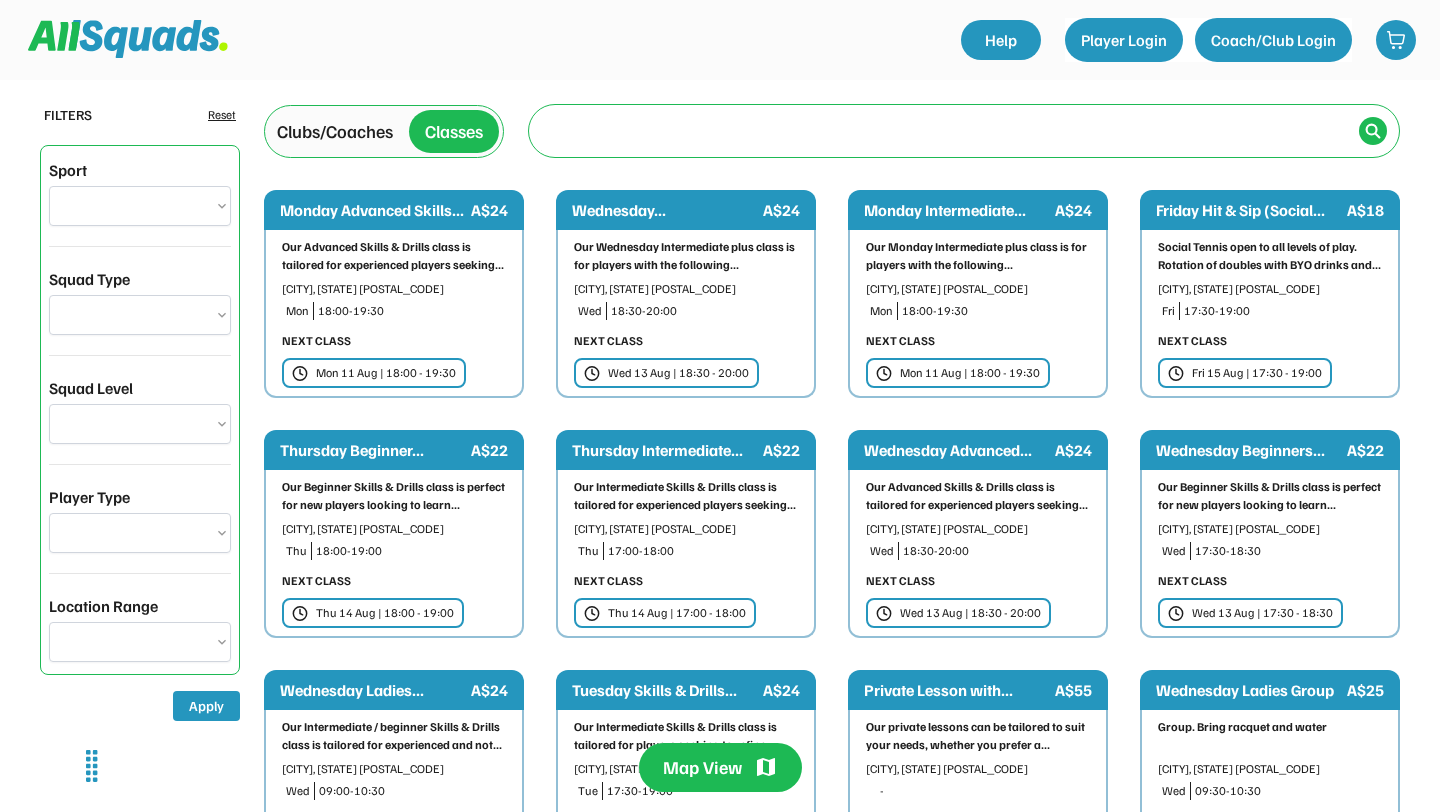 click at bounding box center [946, 130] 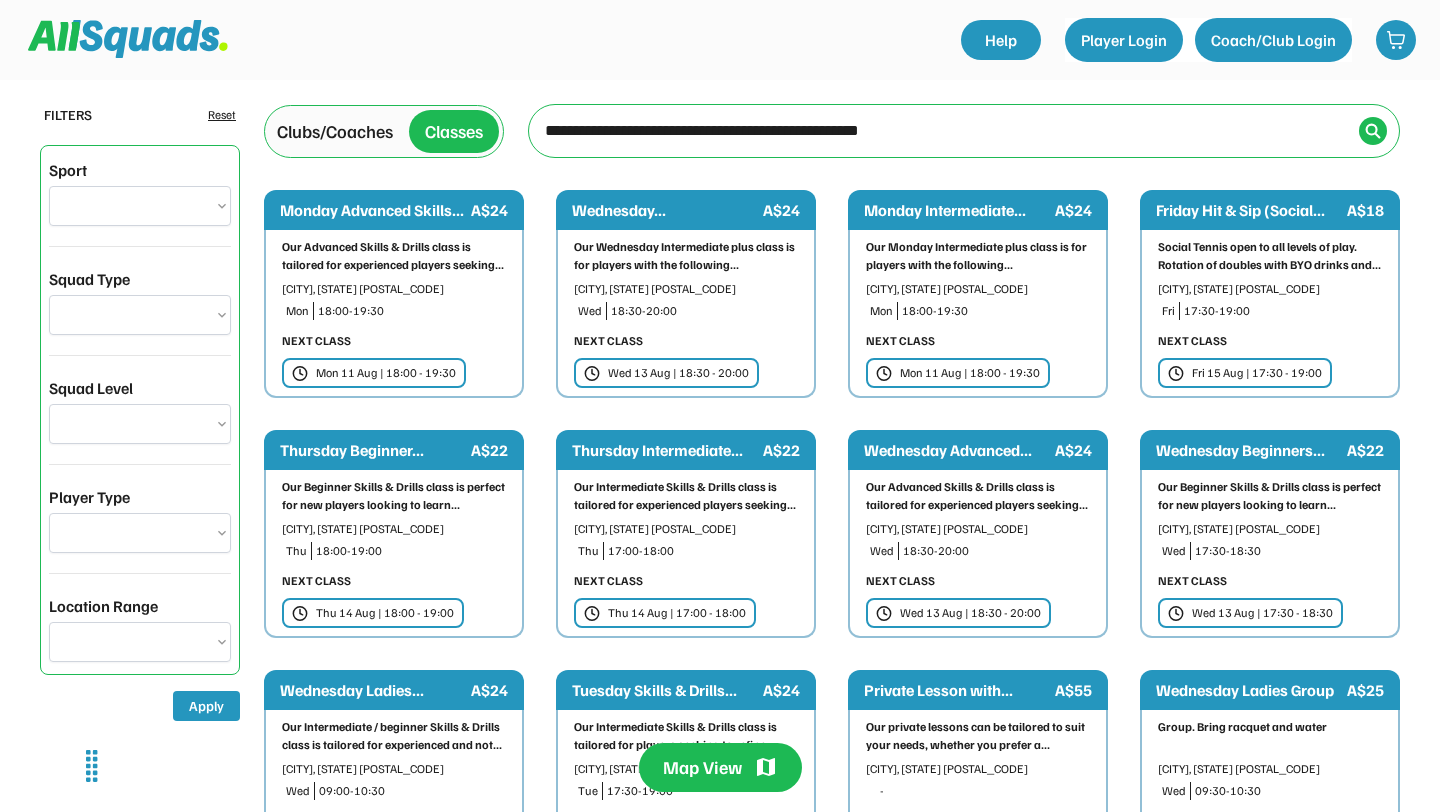 type on "**********" 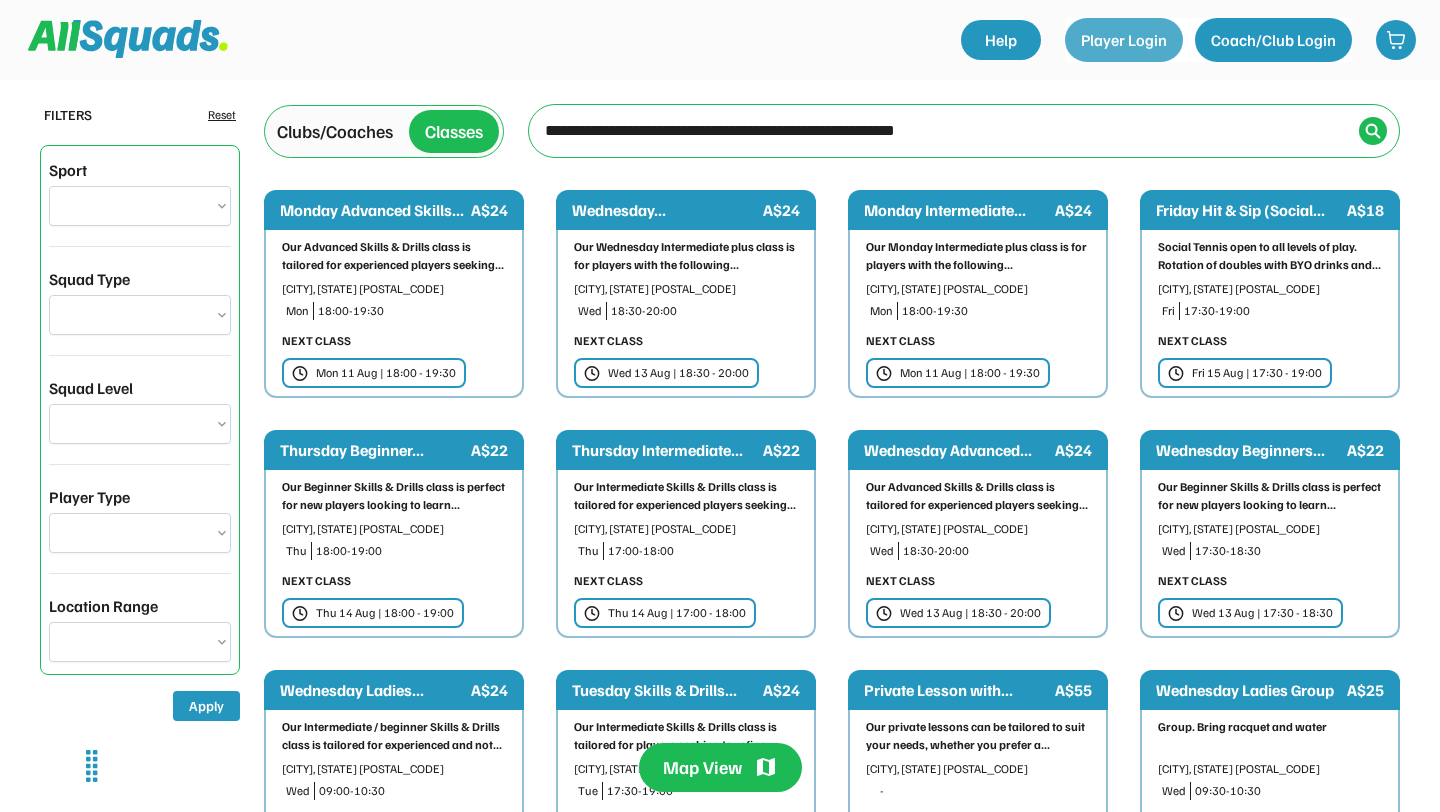 click on "Player Login" at bounding box center (1124, 40) 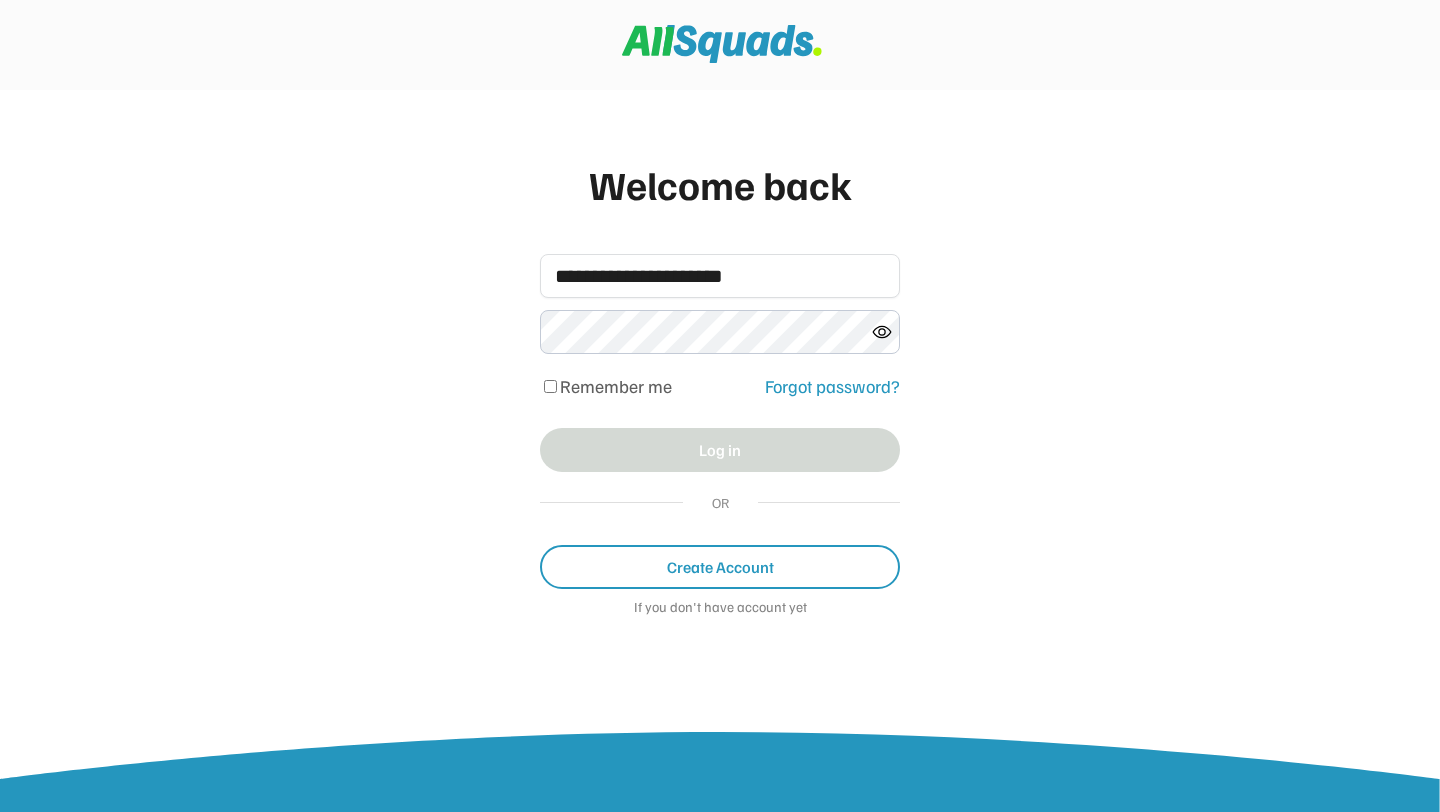 scroll, scrollTop: 0, scrollLeft: 0, axis: both 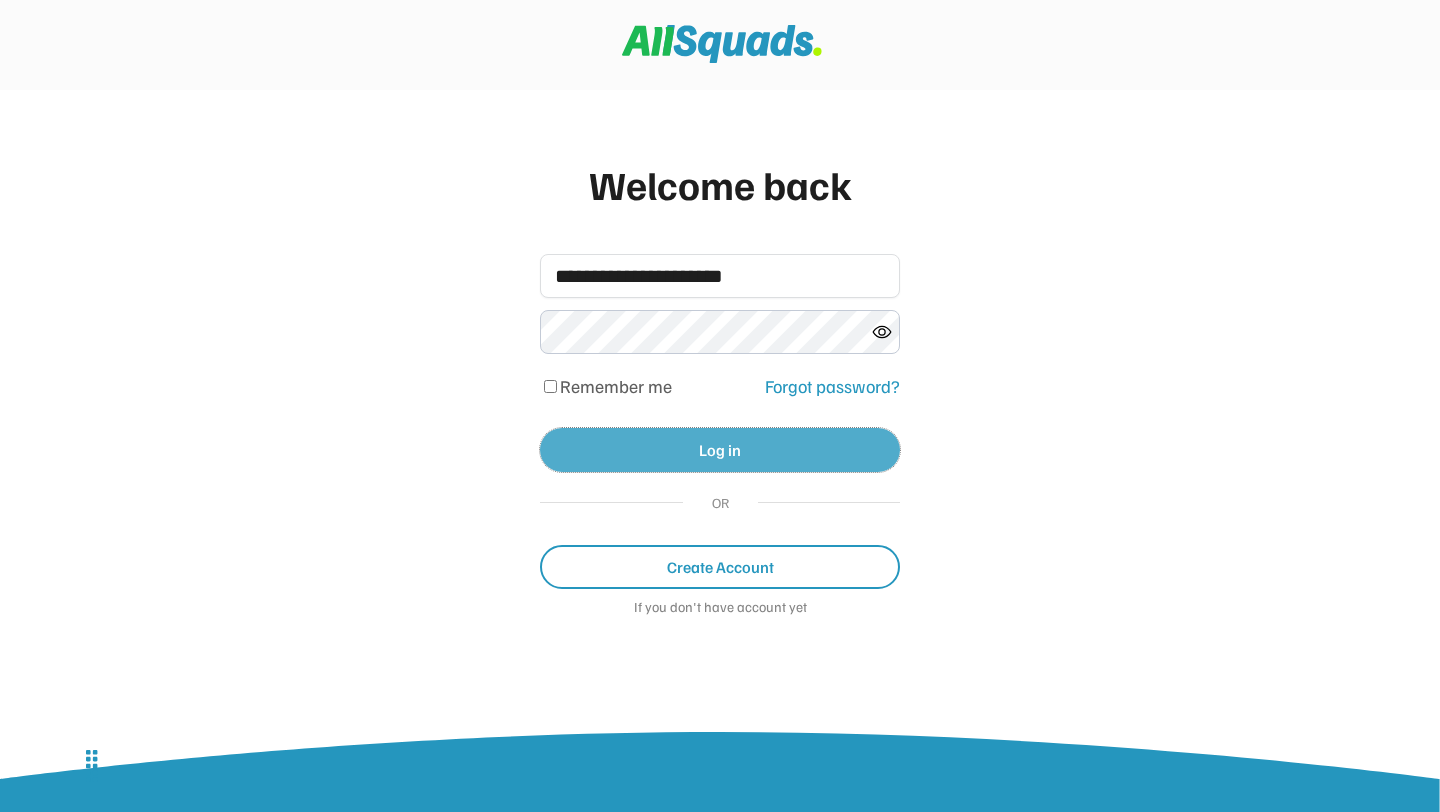 click on "Log in" at bounding box center (720, 450) 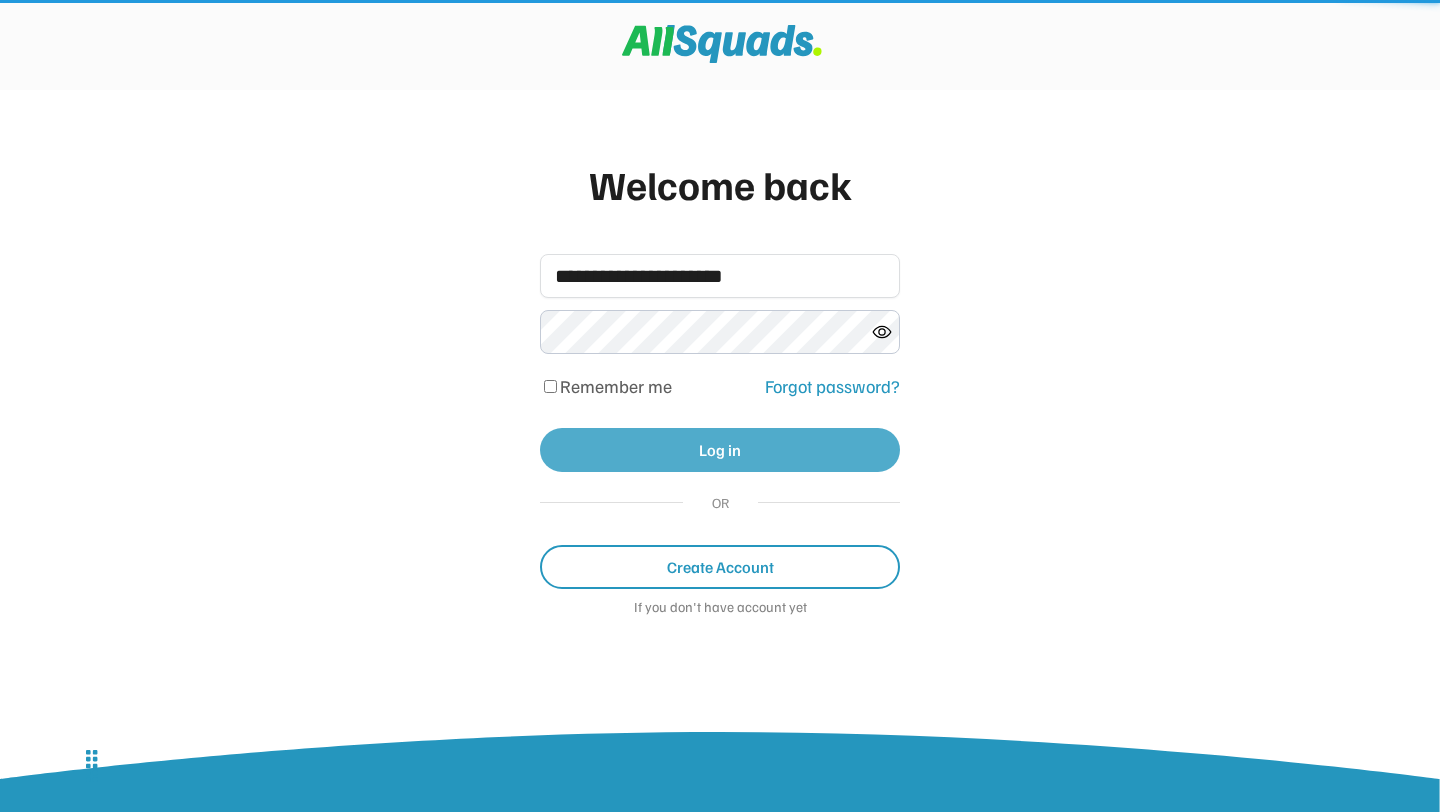 type 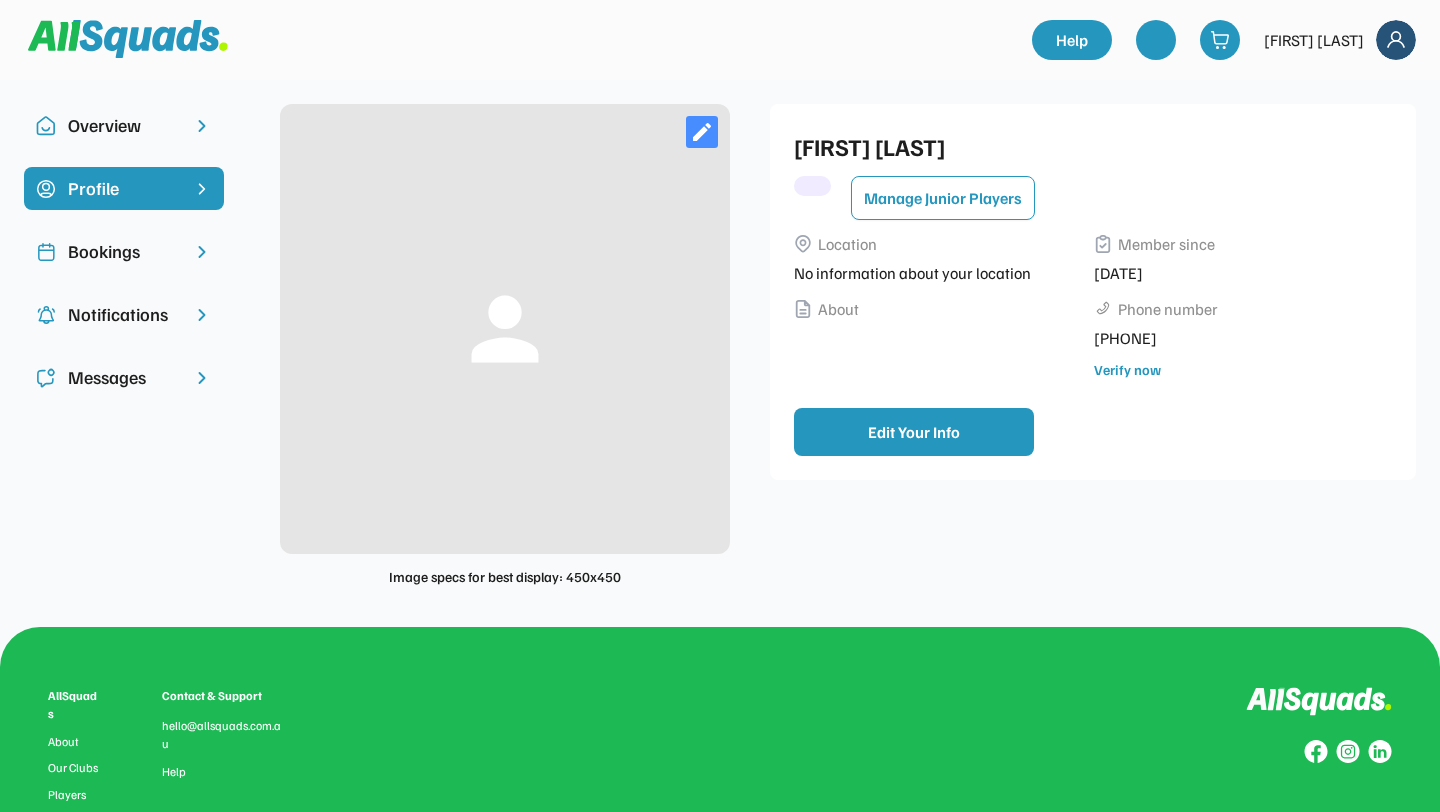 scroll, scrollTop: 0, scrollLeft: 0, axis: both 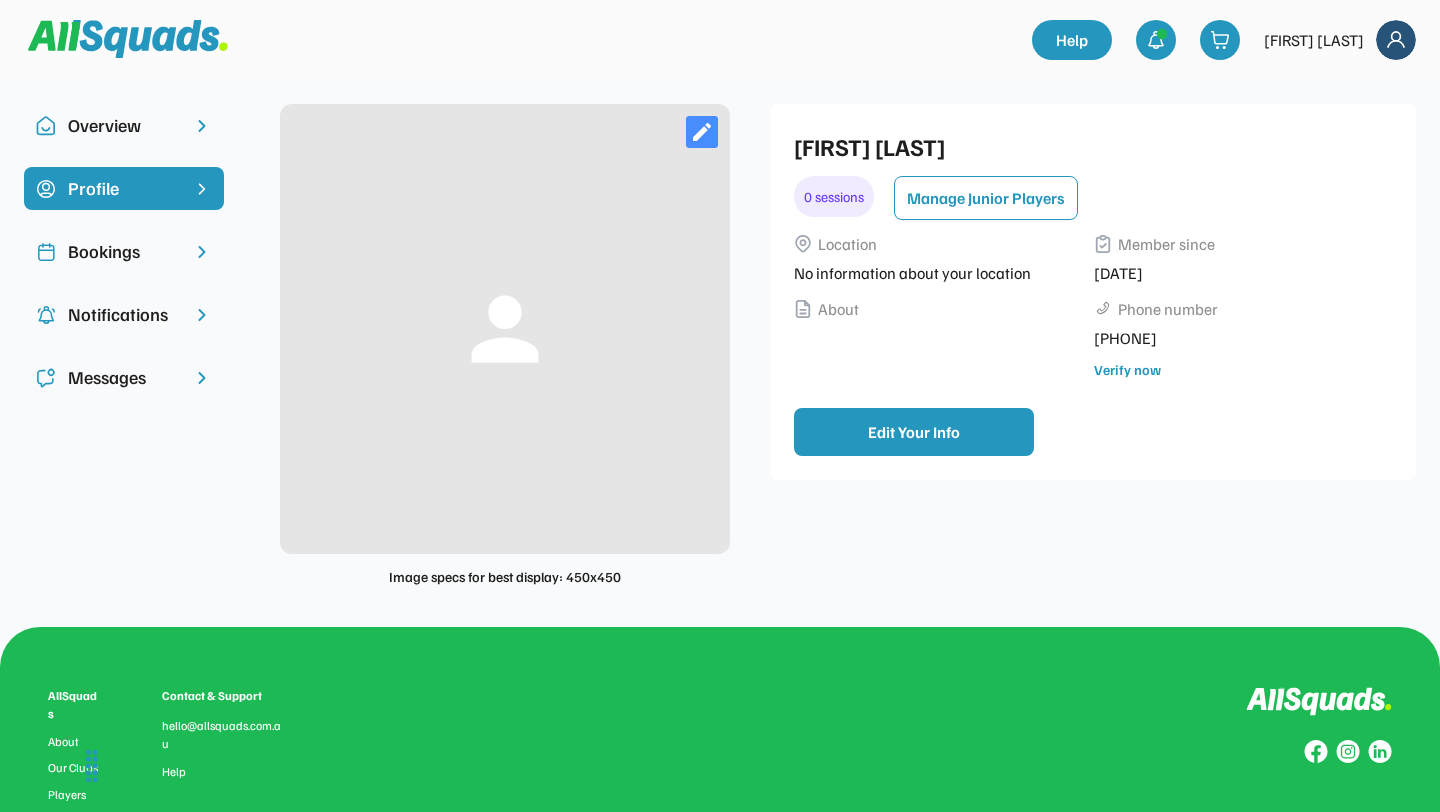click on "Bookings" at bounding box center (124, 251) 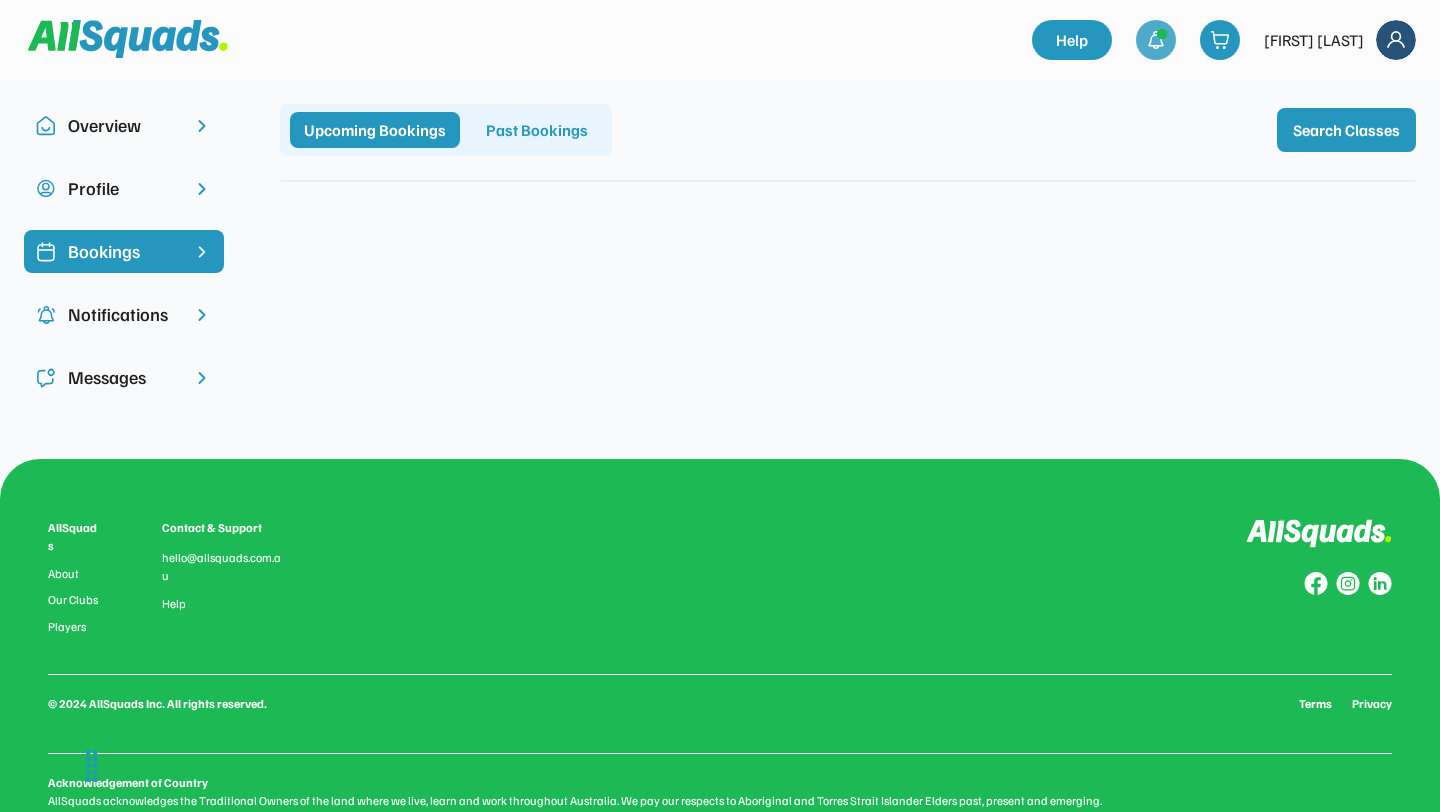 click at bounding box center (1156, 40) 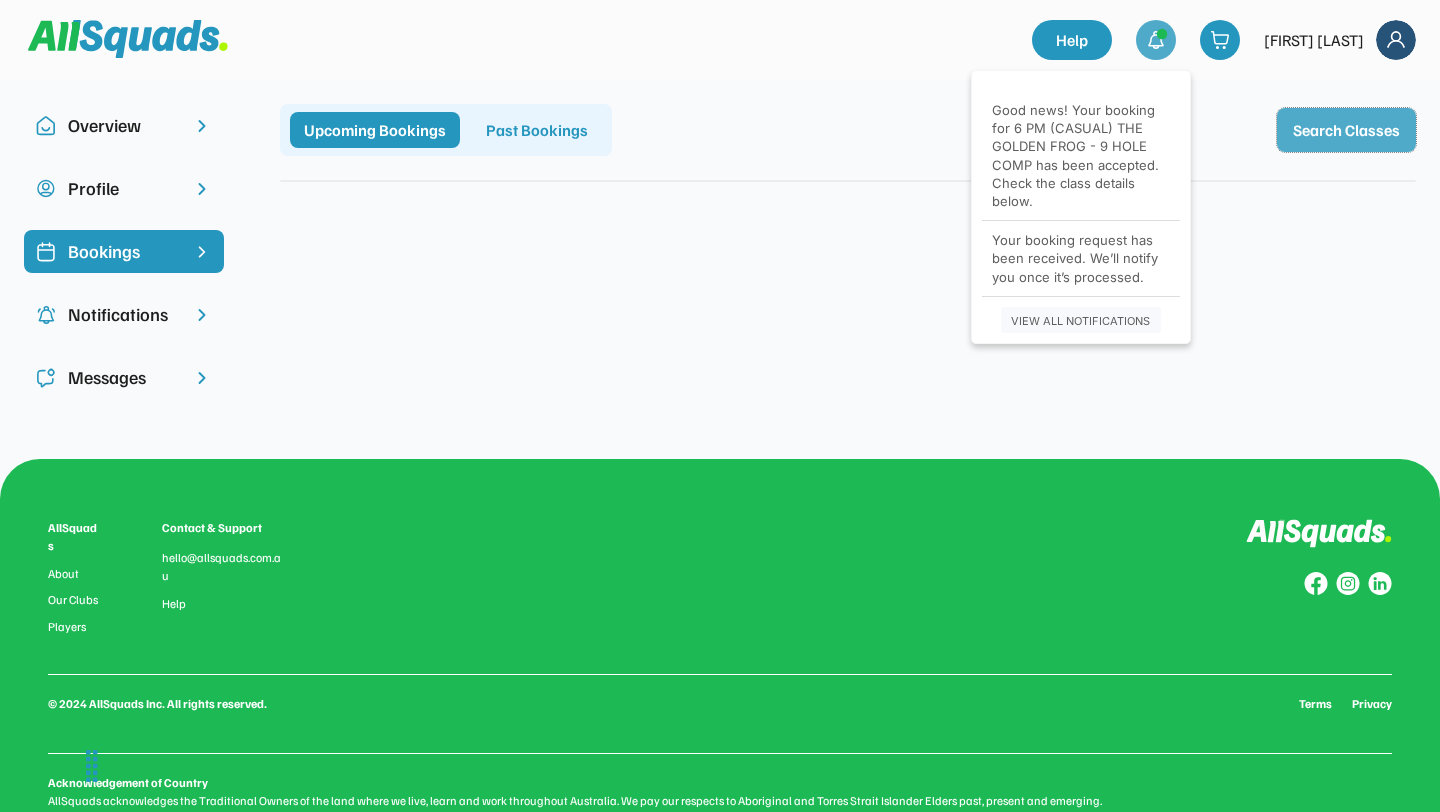 click on "Search Classes" at bounding box center (1346, 130) 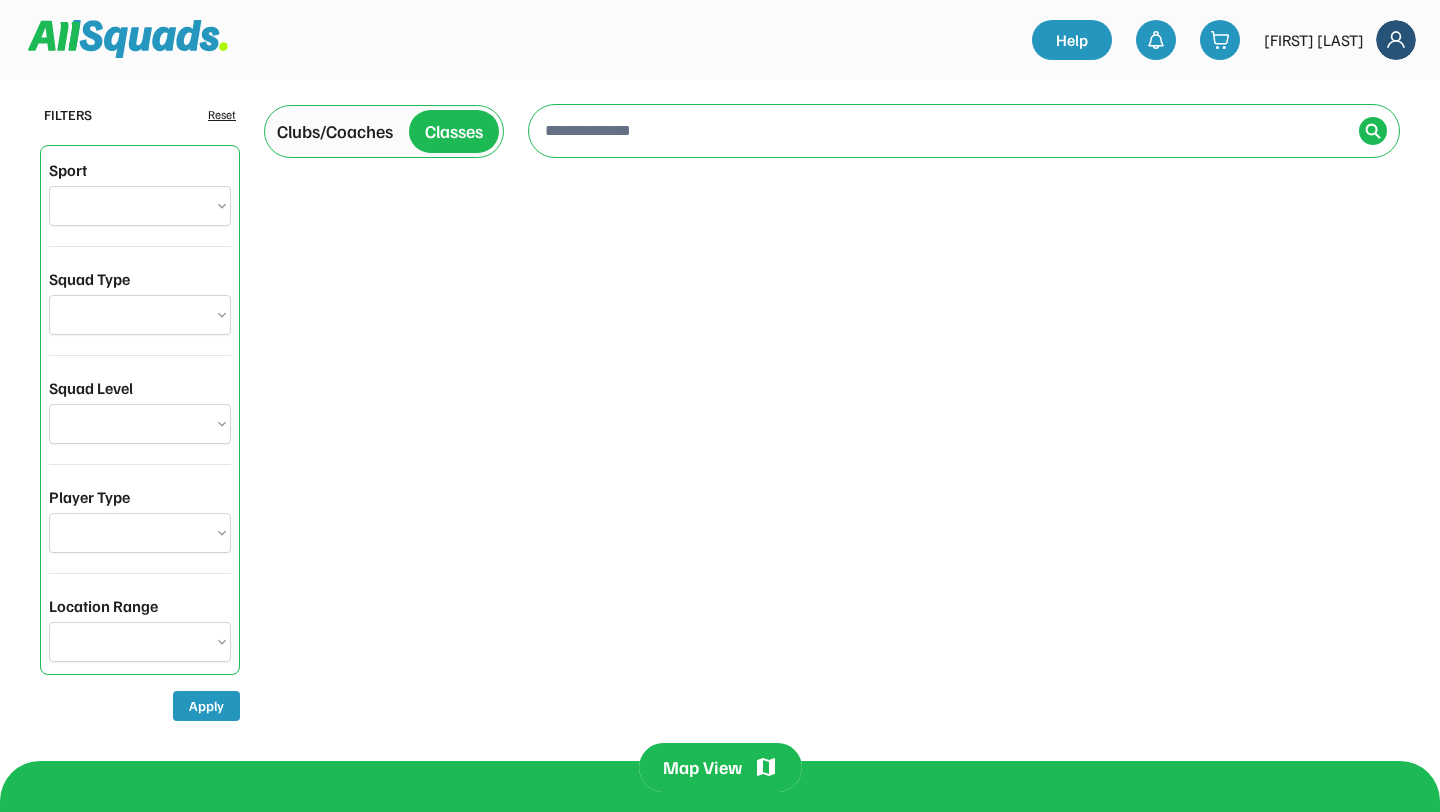 scroll, scrollTop: 0, scrollLeft: 0, axis: both 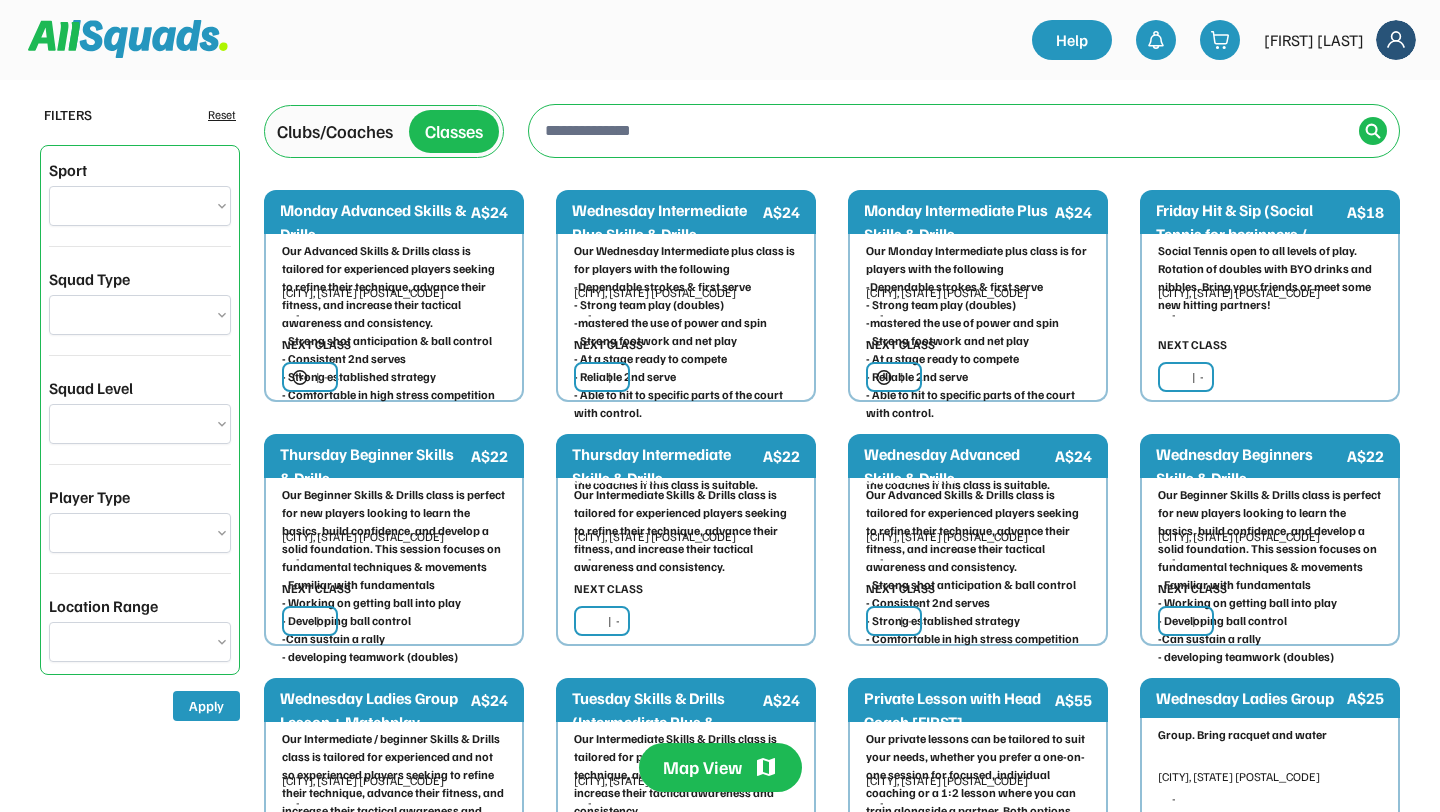 select on "**********" 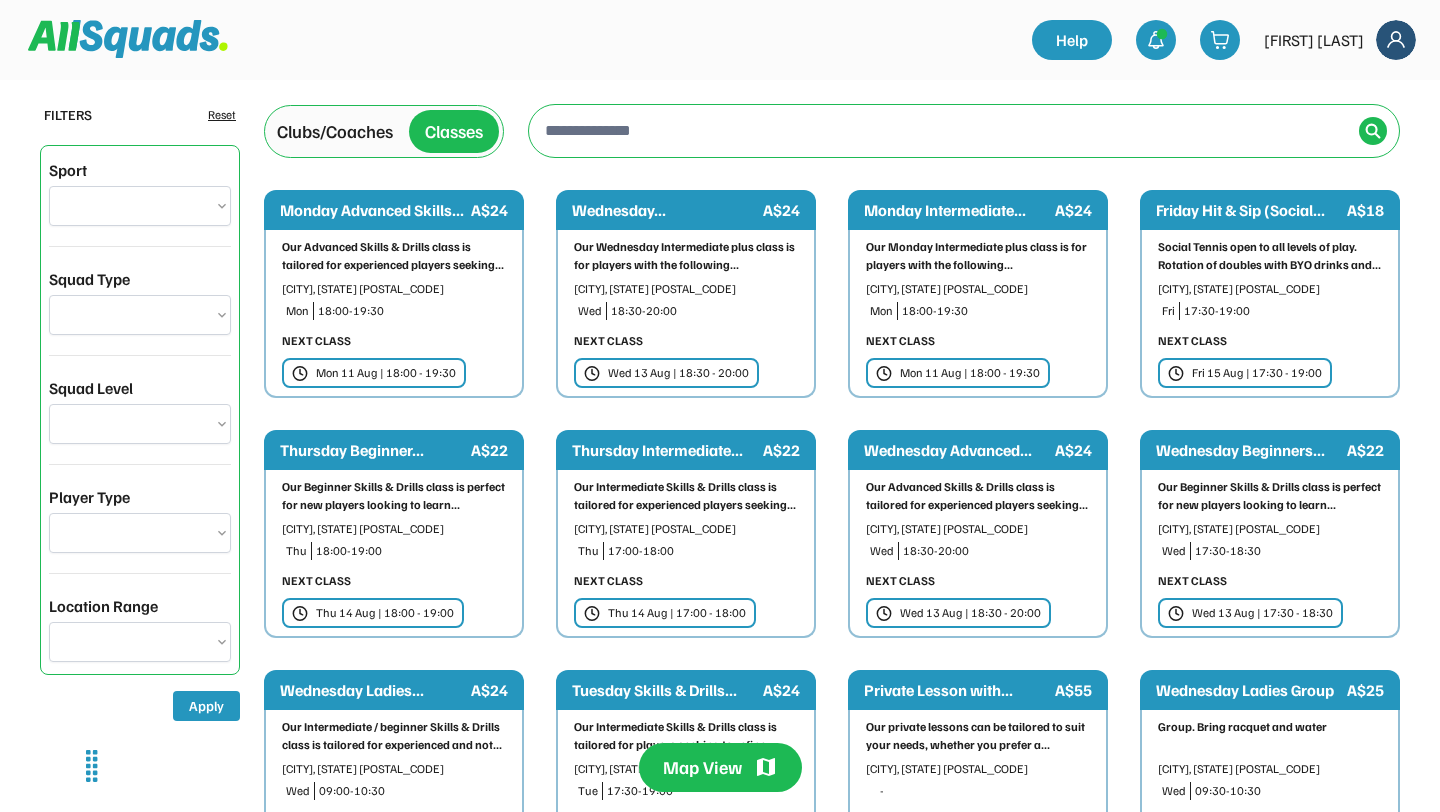 click at bounding box center [946, 130] 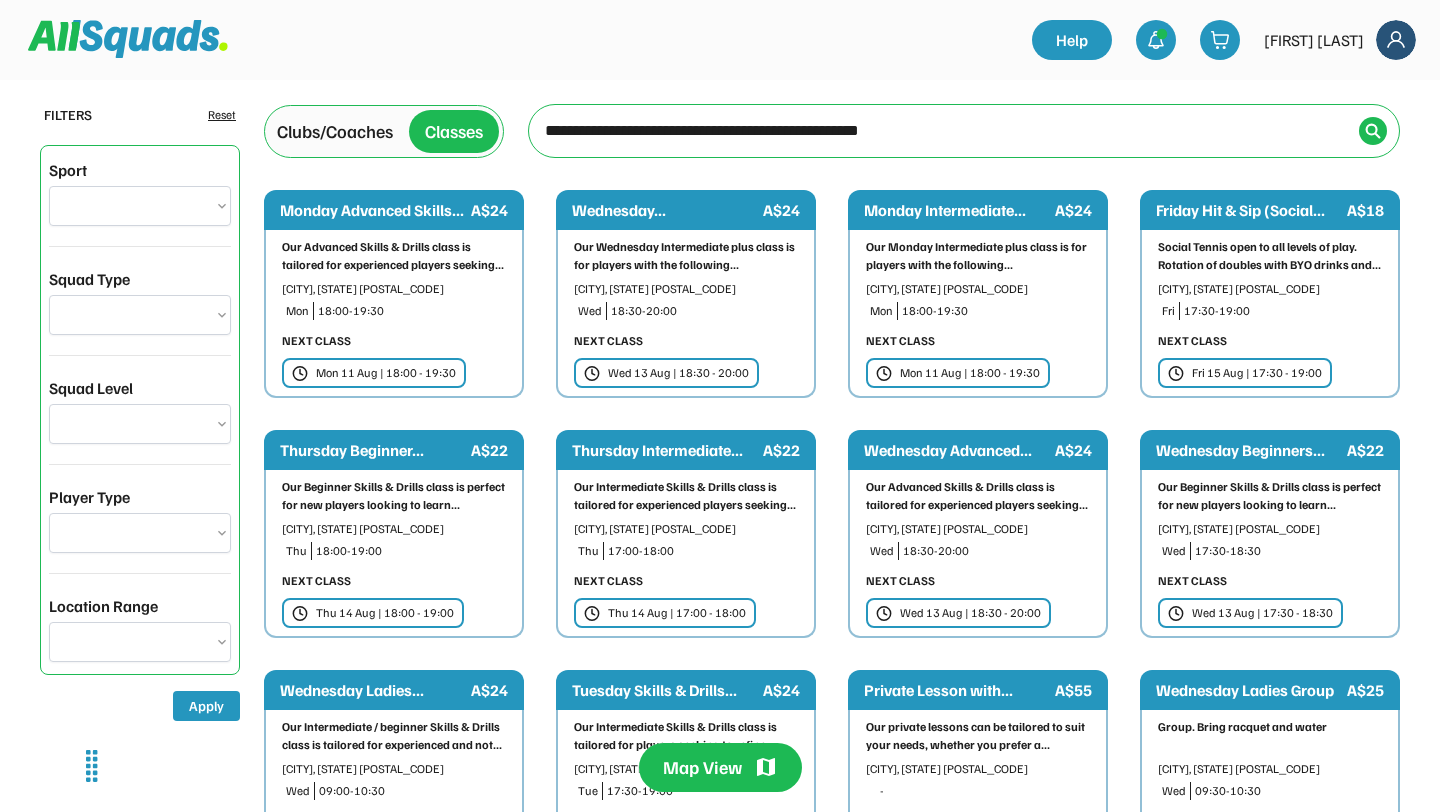 type on "**********" 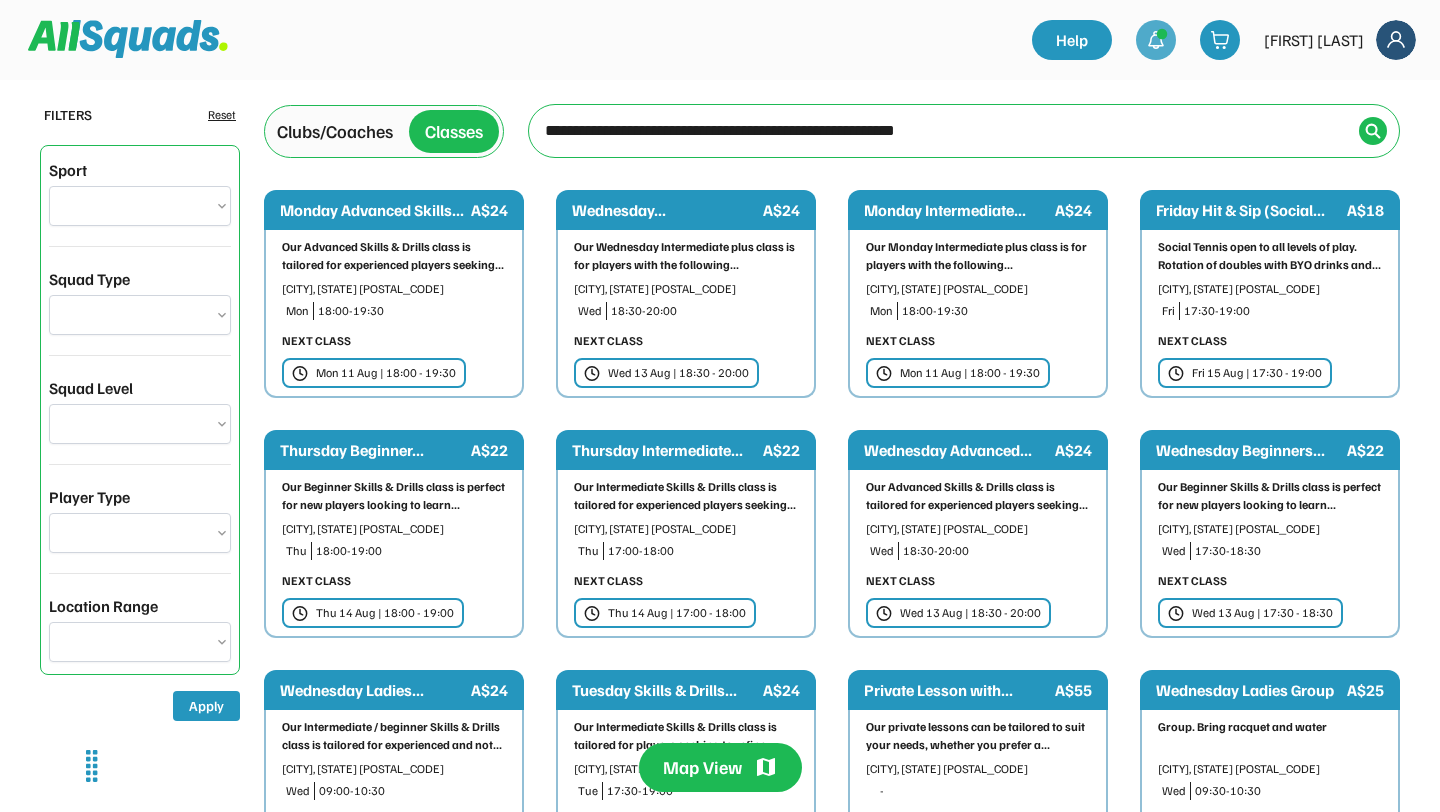 click at bounding box center [1156, 40] 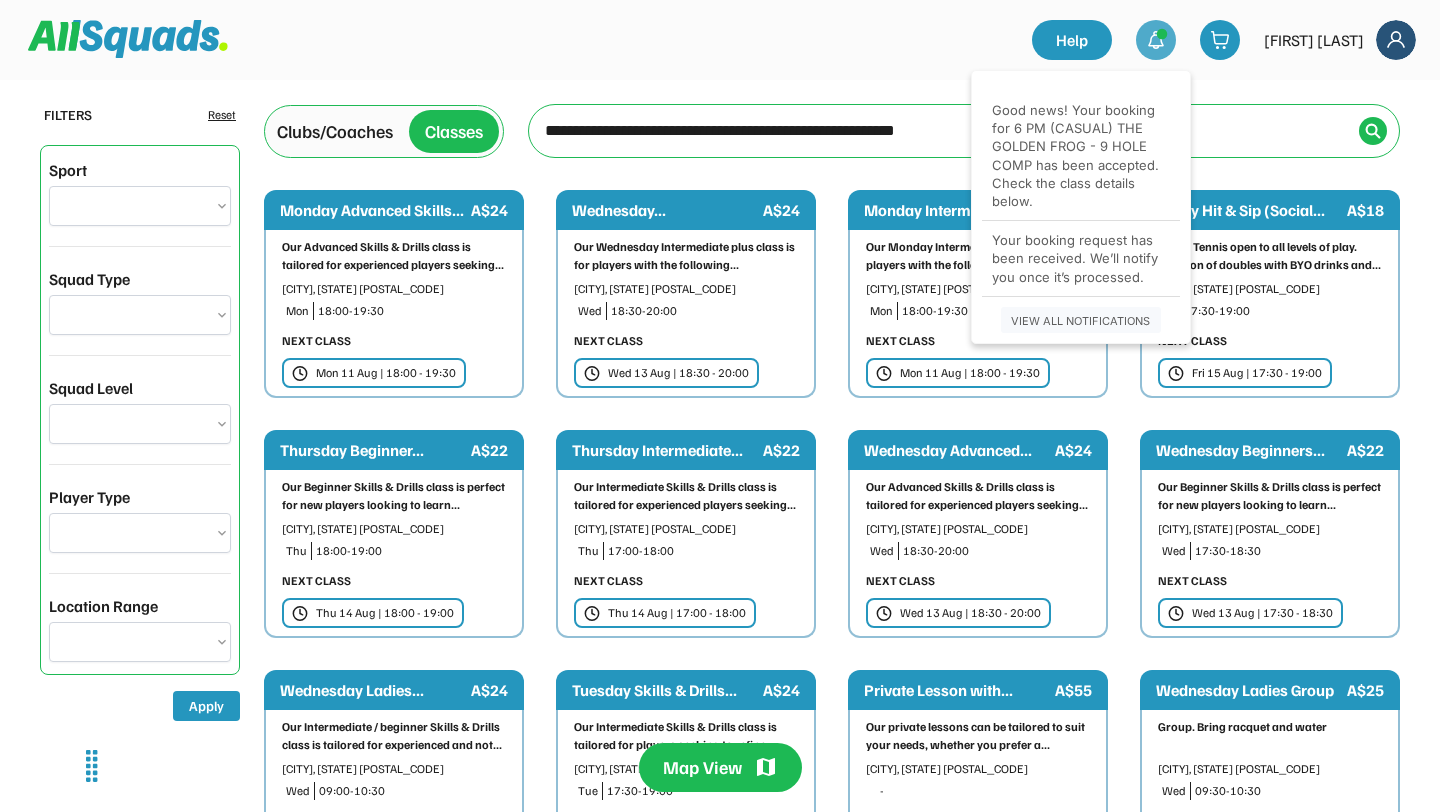 click at bounding box center (1396, 40) 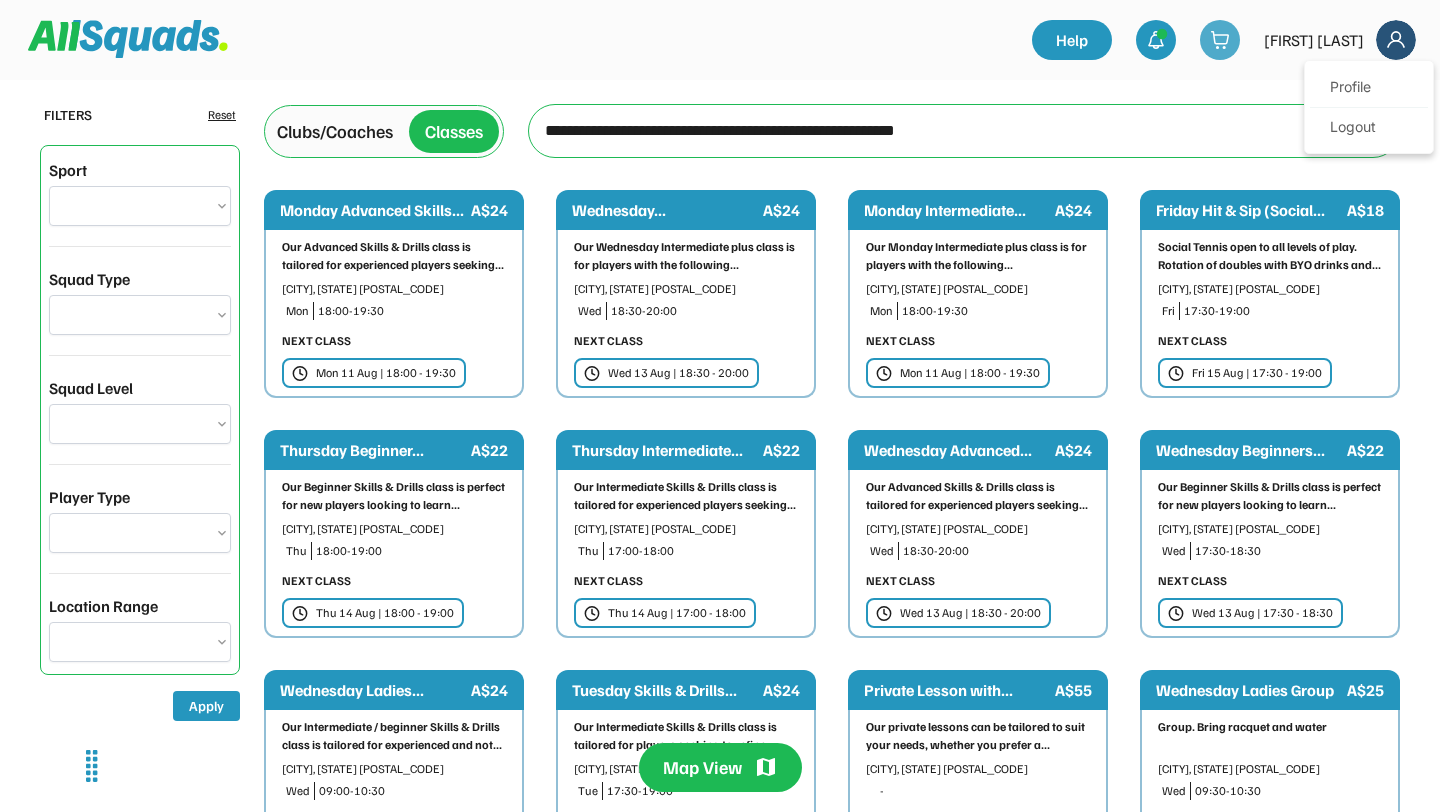 click at bounding box center (1220, 40) 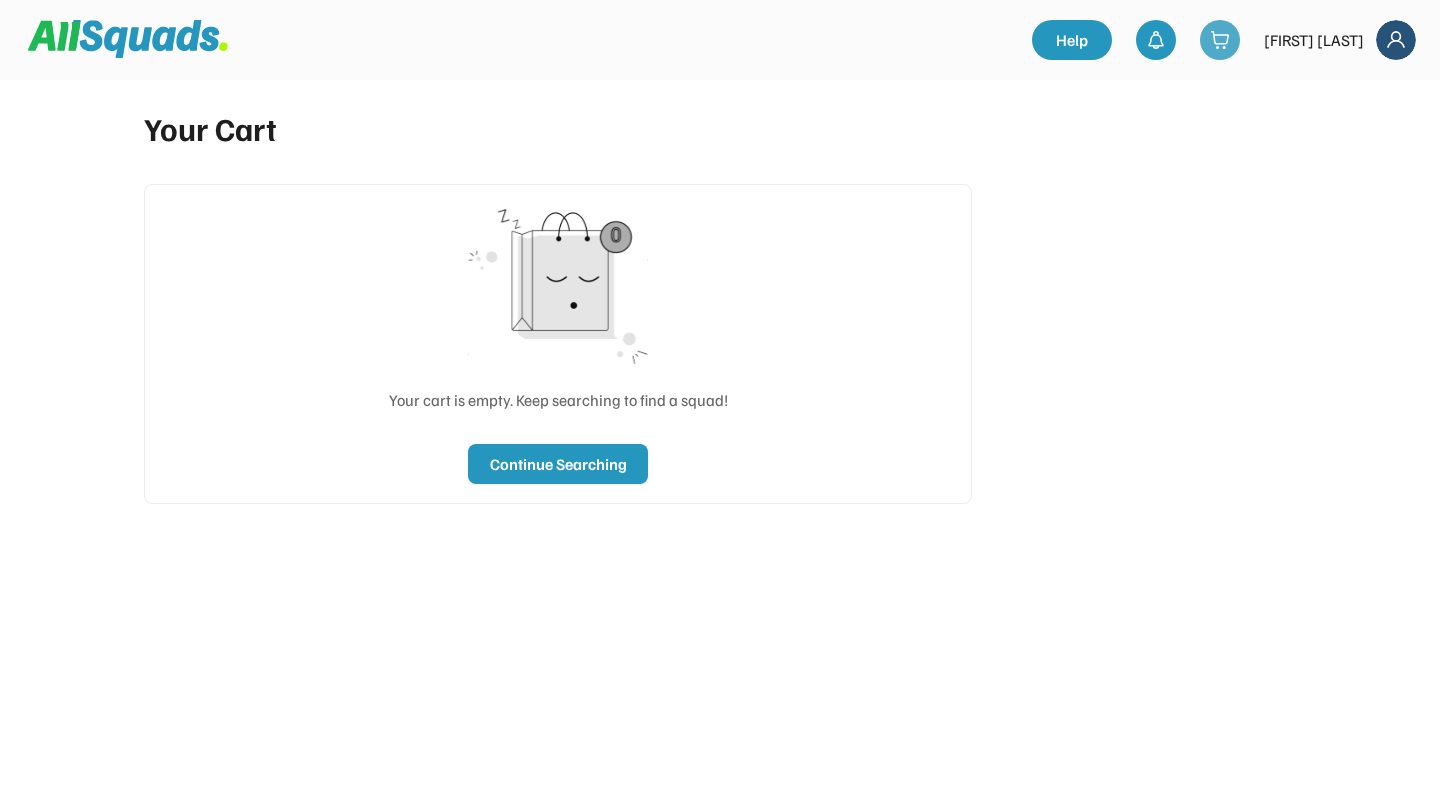 scroll, scrollTop: 0, scrollLeft: 0, axis: both 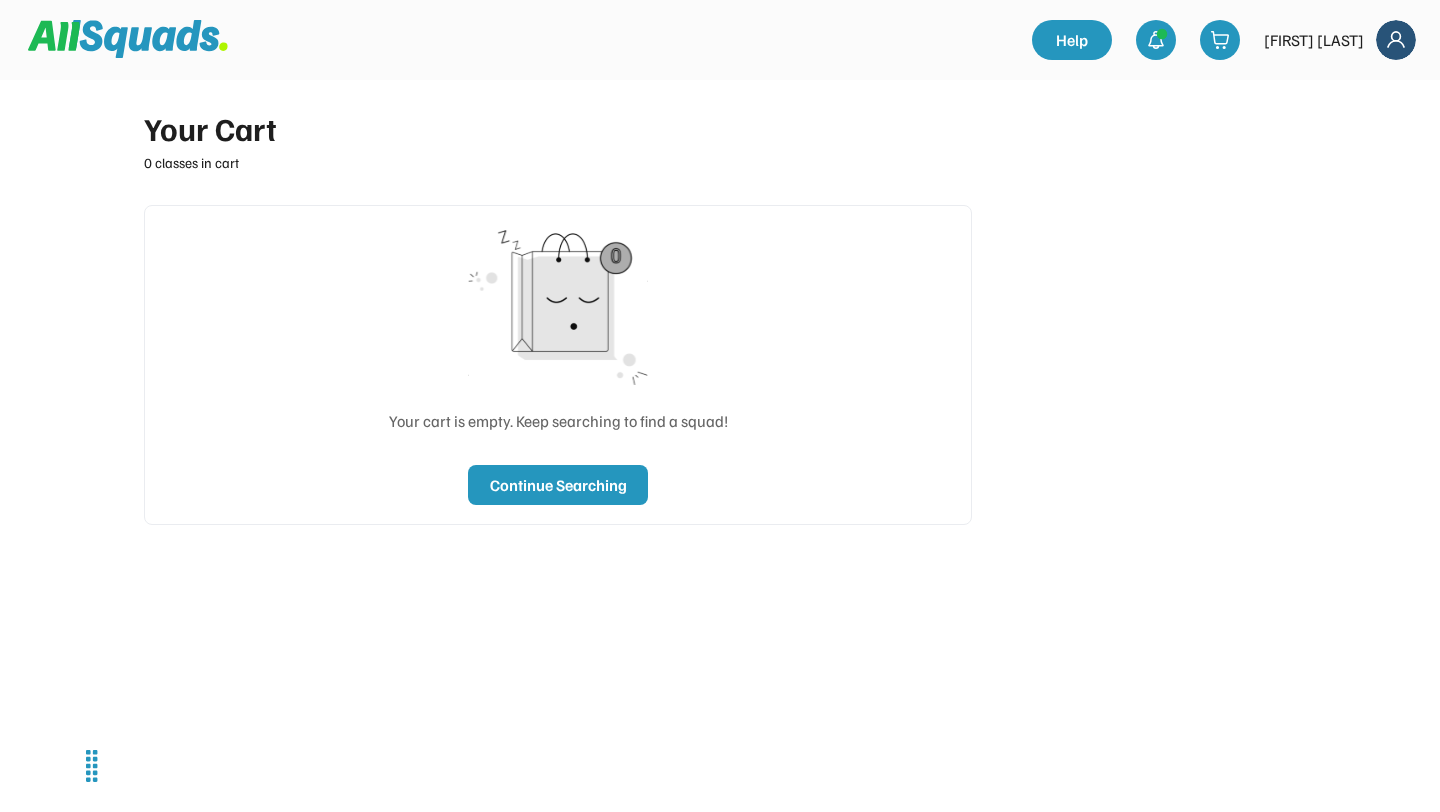 click at bounding box center (128, 39) 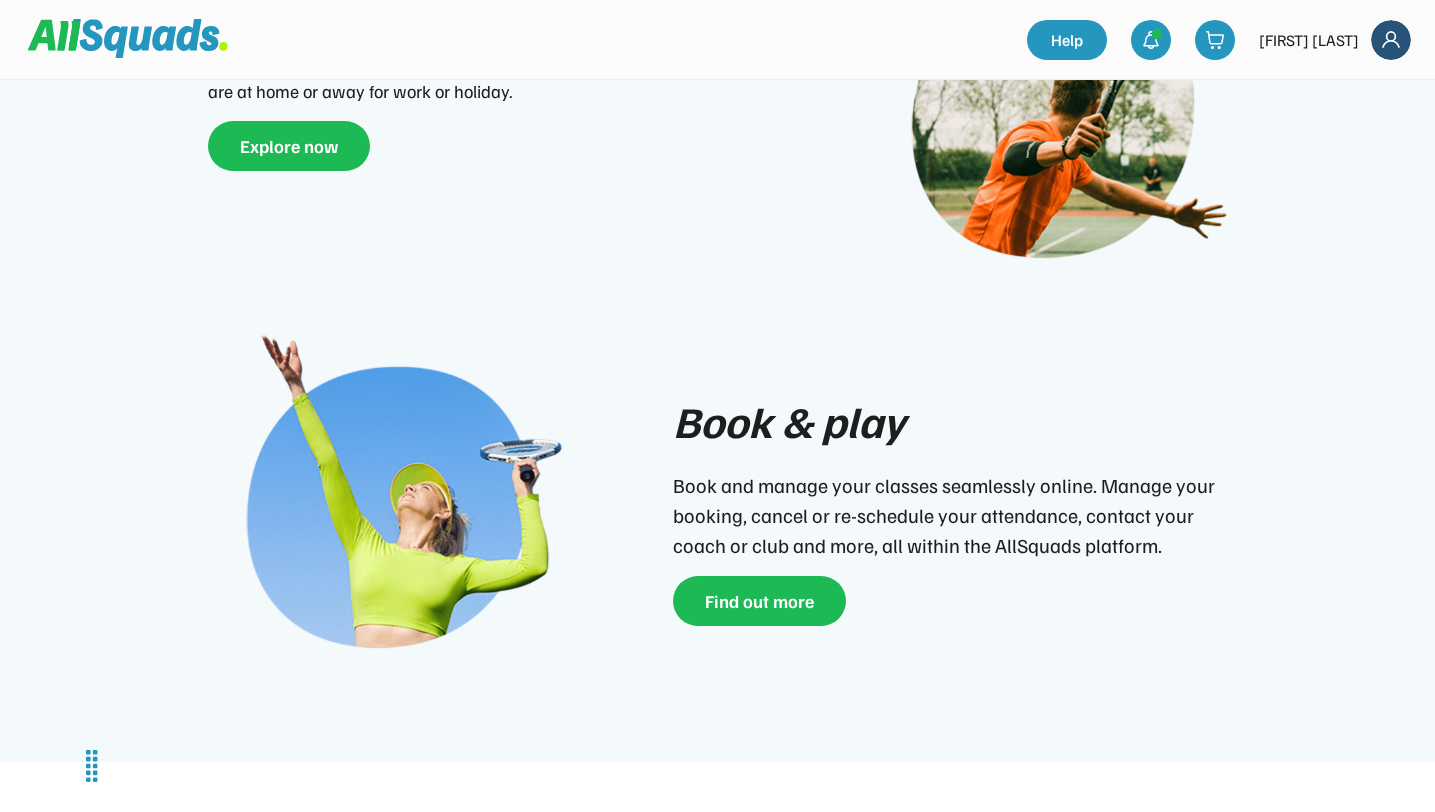 scroll, scrollTop: 805, scrollLeft: 0, axis: vertical 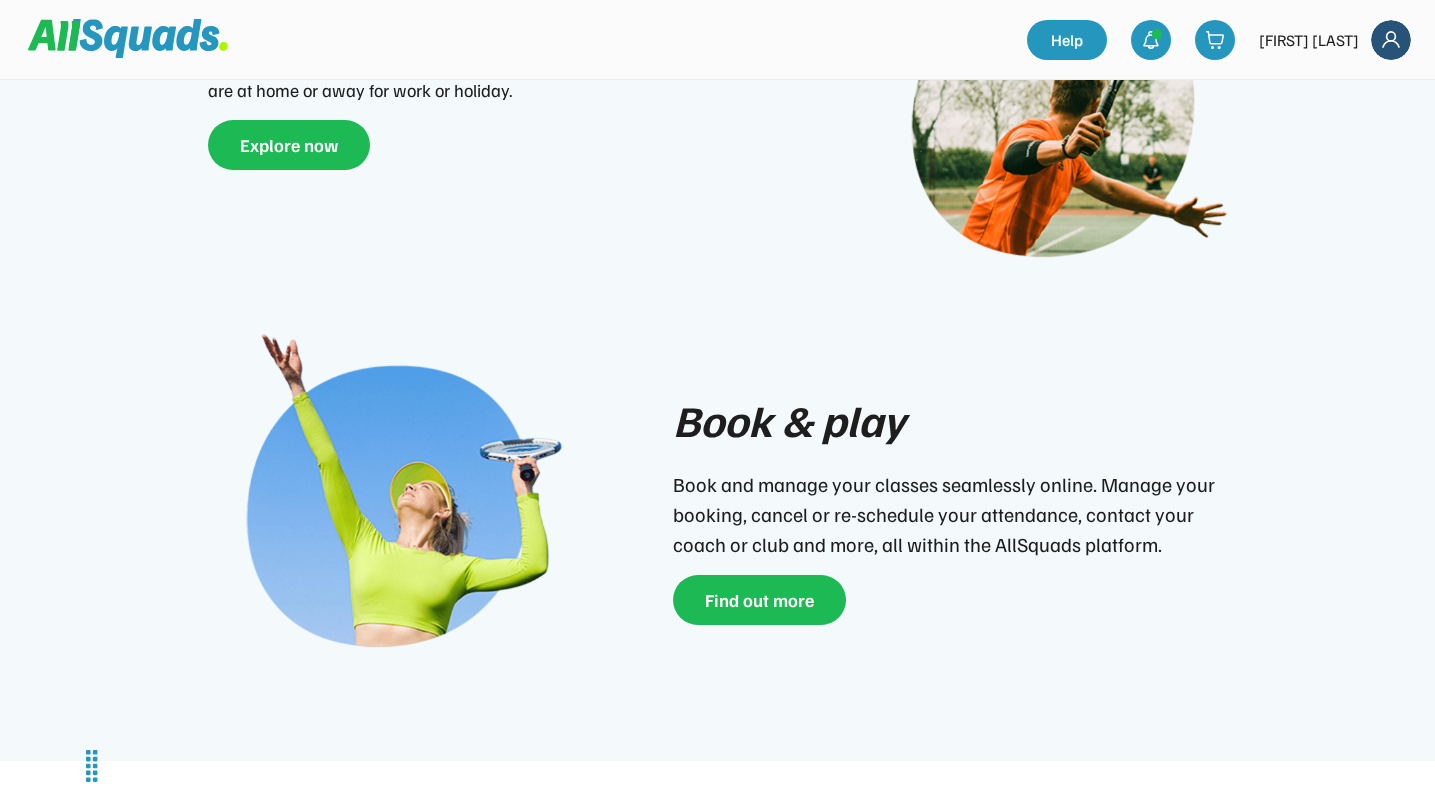 click on "Book & play Book and manage your classes seamlessly online. Manage your booking, cancel or re-schedule your attendance, contact your coach or club and more, all within the AllSquads platform. Find out more" at bounding box center (718, 506) 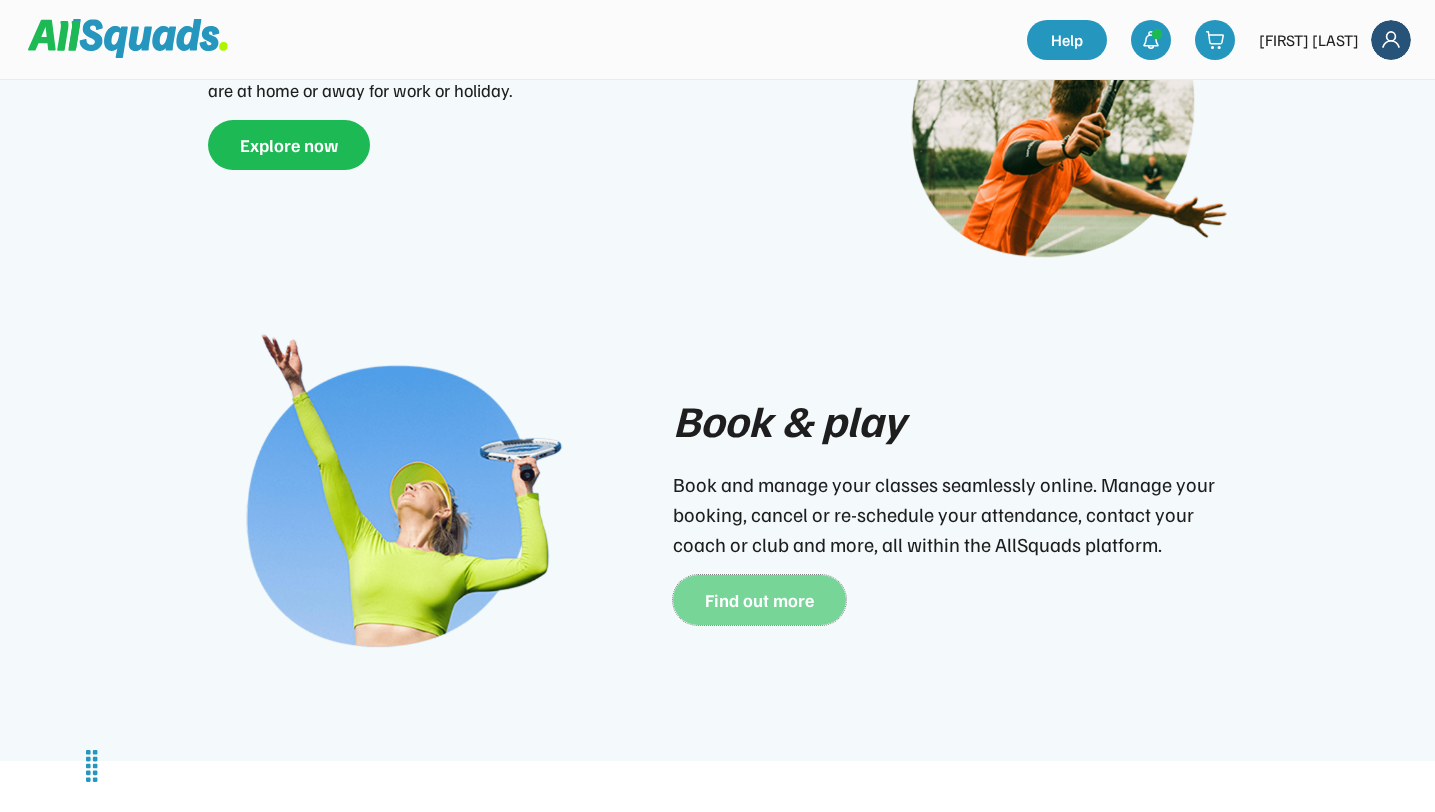click on "Find out more" at bounding box center (759, 600) 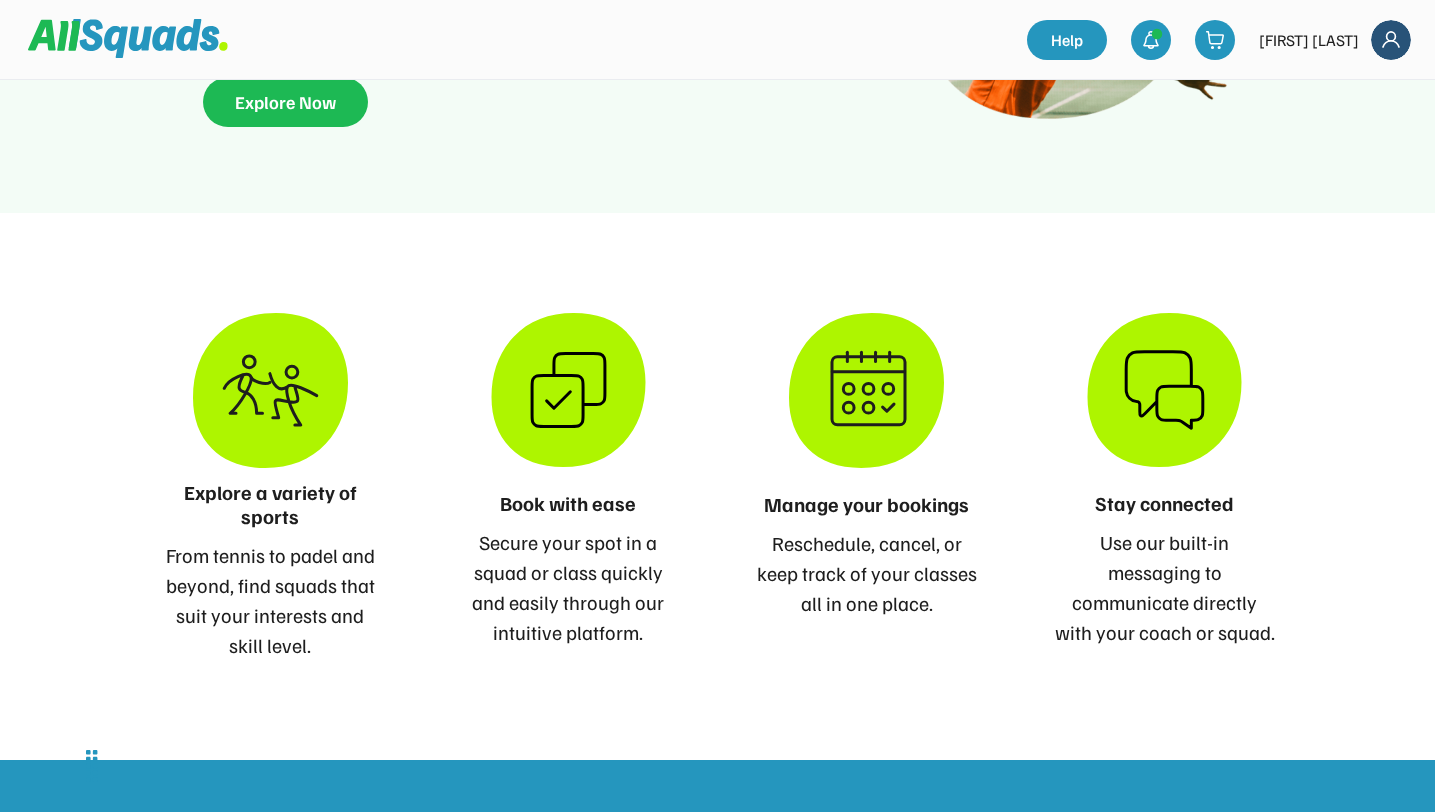 scroll, scrollTop: 905, scrollLeft: 0, axis: vertical 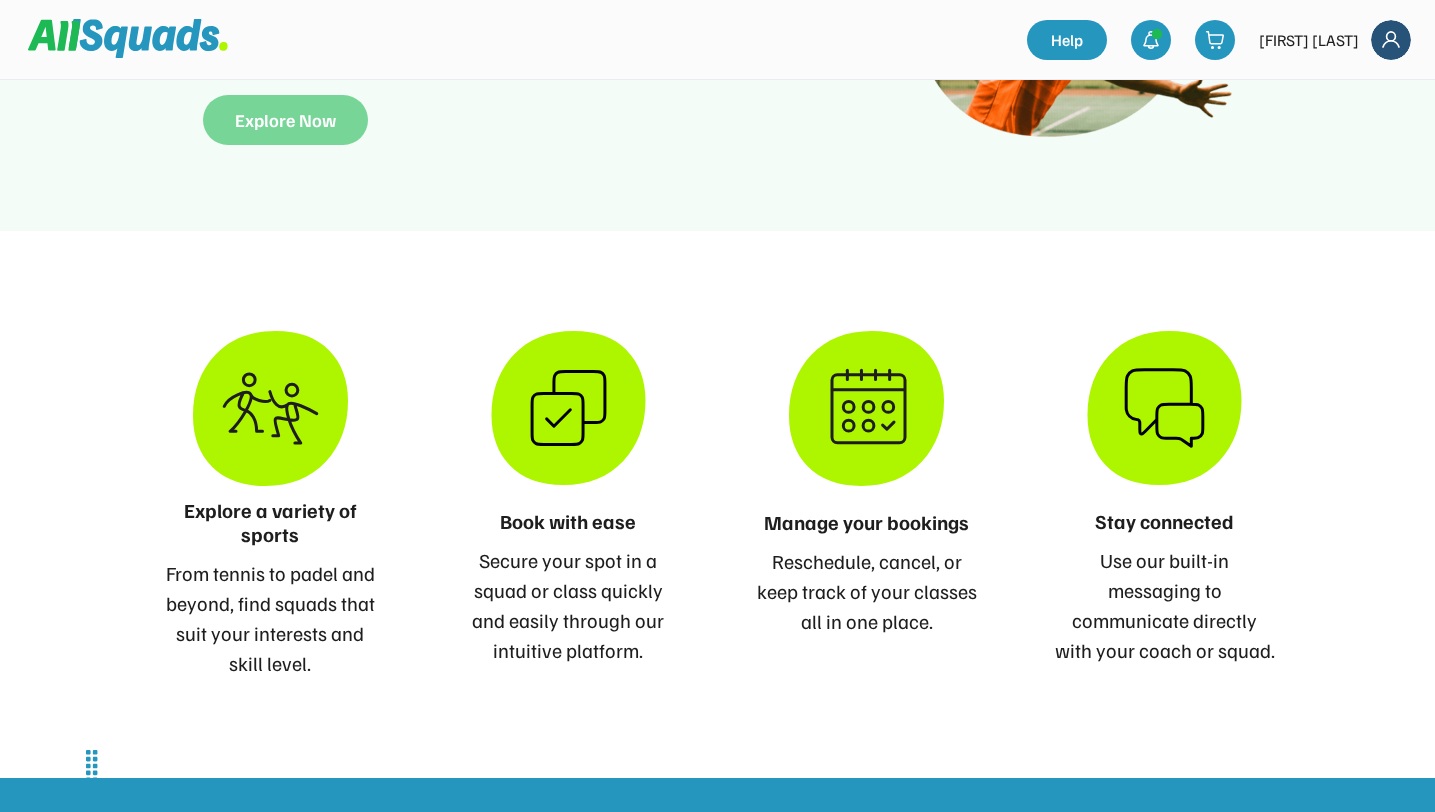 click on "Explore Now" at bounding box center [285, 120] 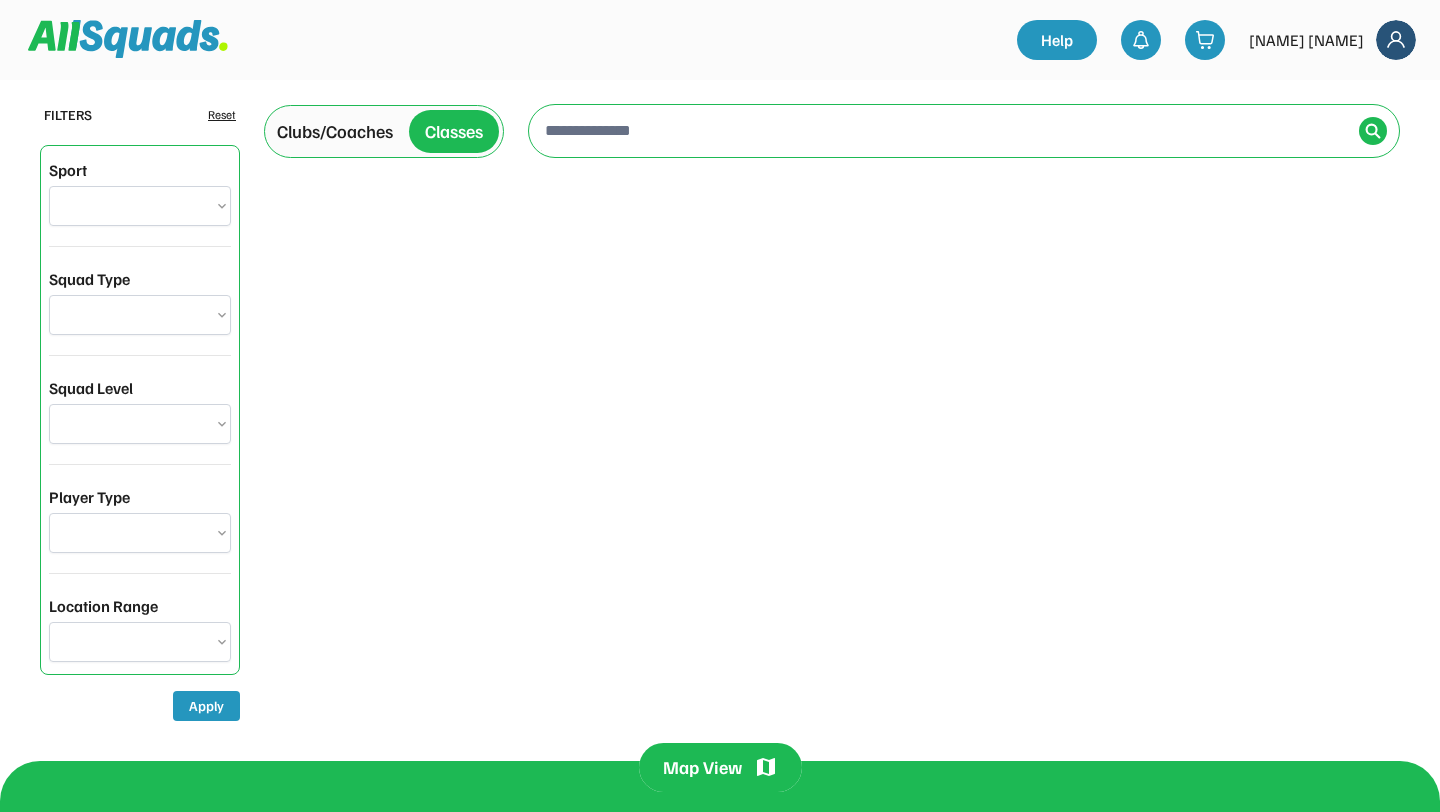 scroll, scrollTop: 0, scrollLeft: 0, axis: both 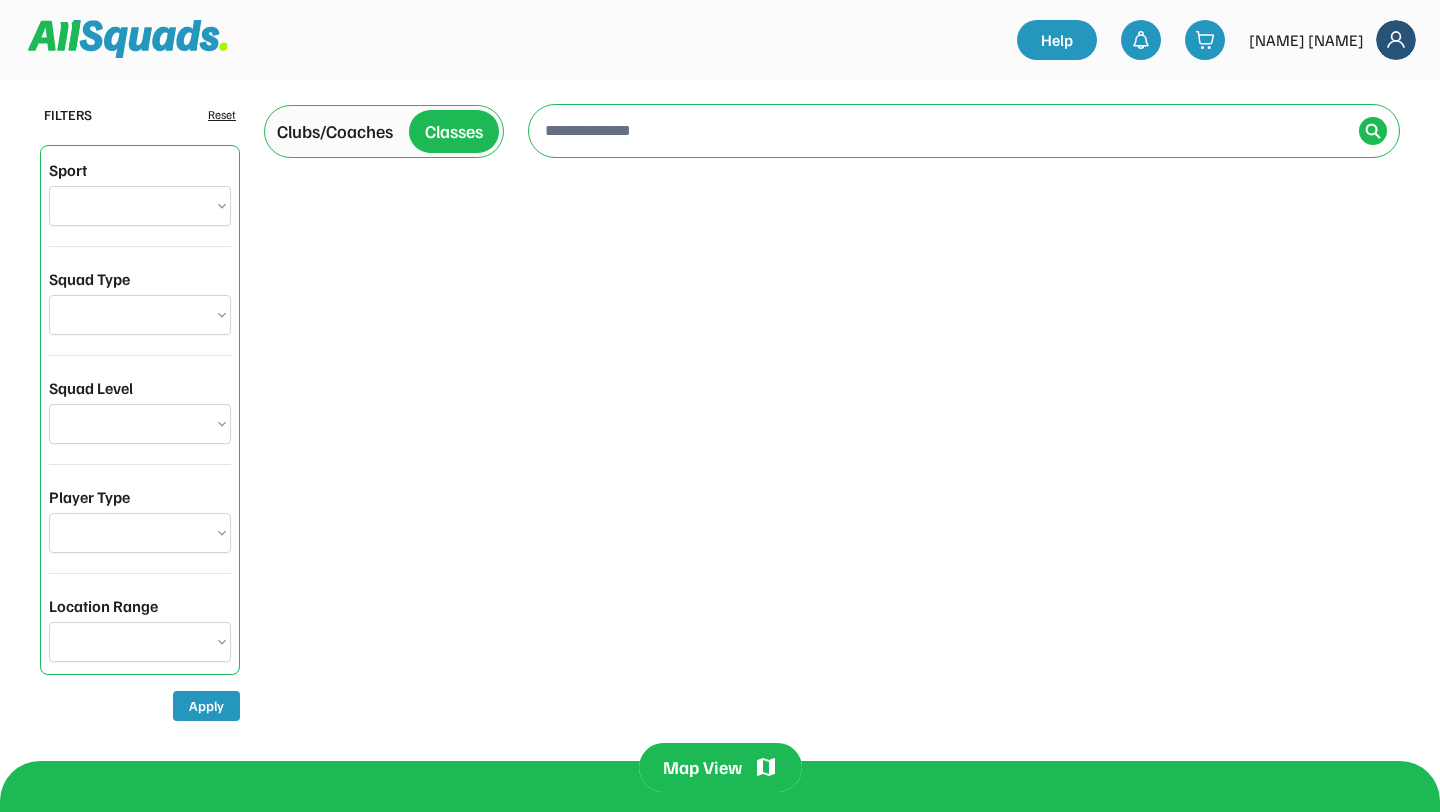 select on "**********" 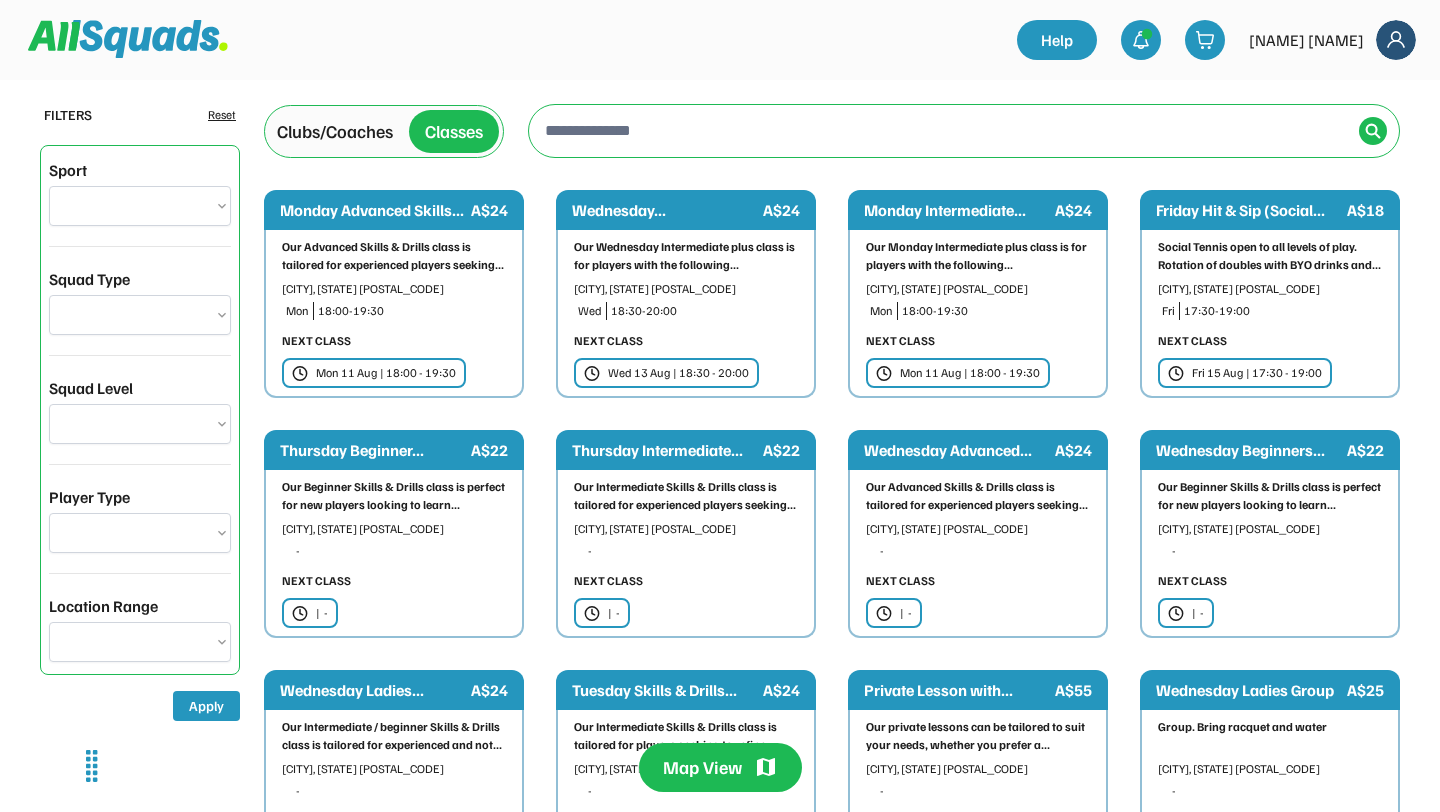click on "**********" at bounding box center [140, 206] 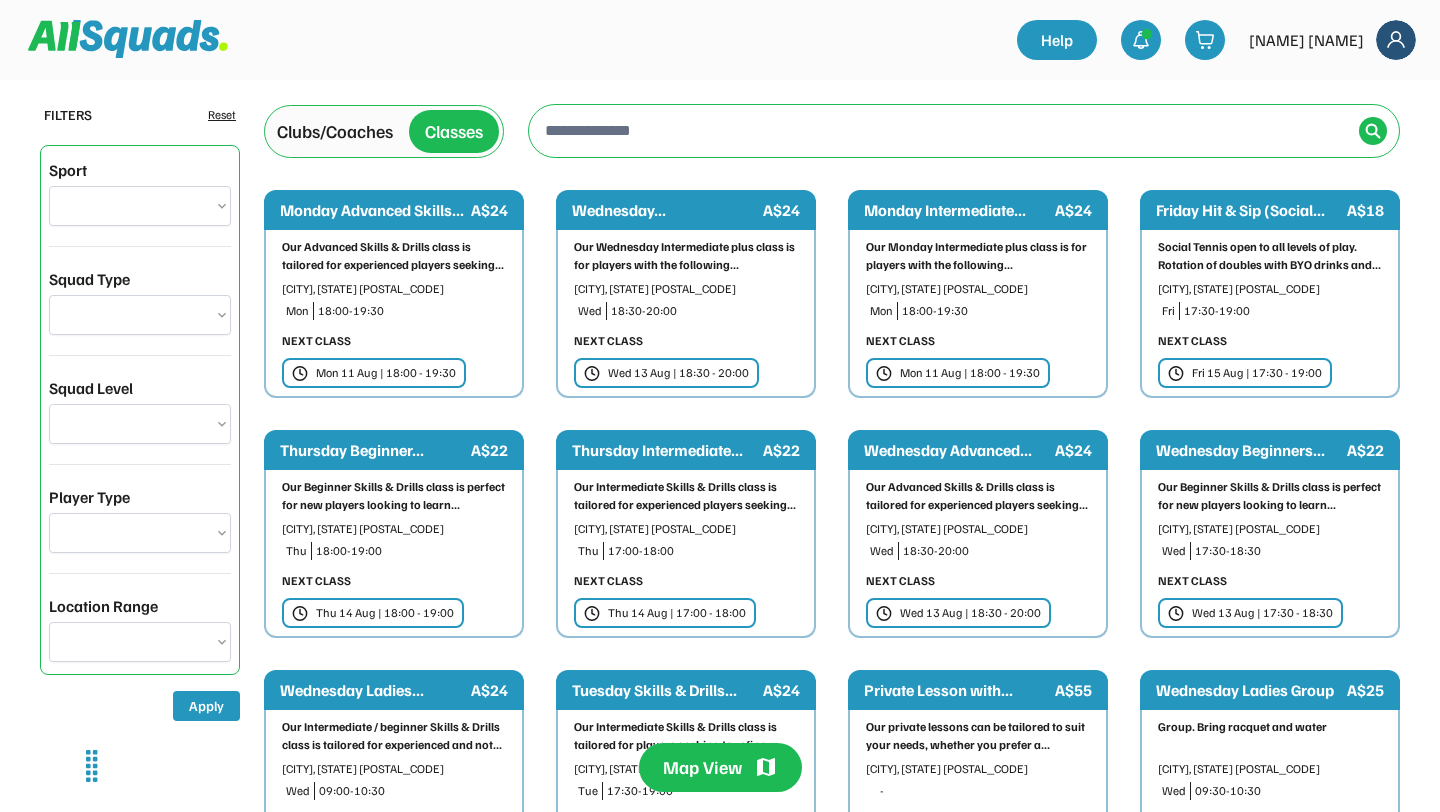 select on "**********" 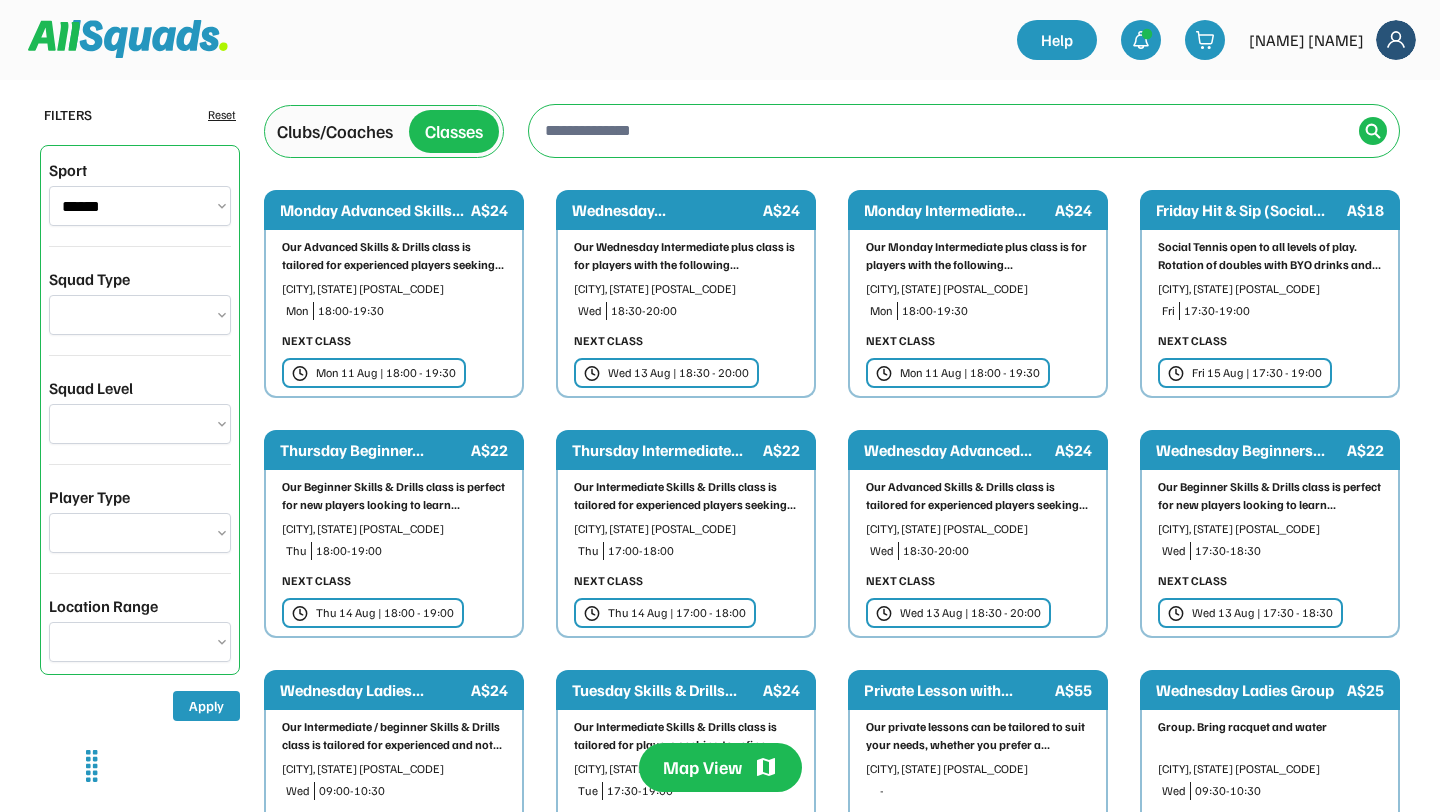 click on "**********" at bounding box center (140, 315) 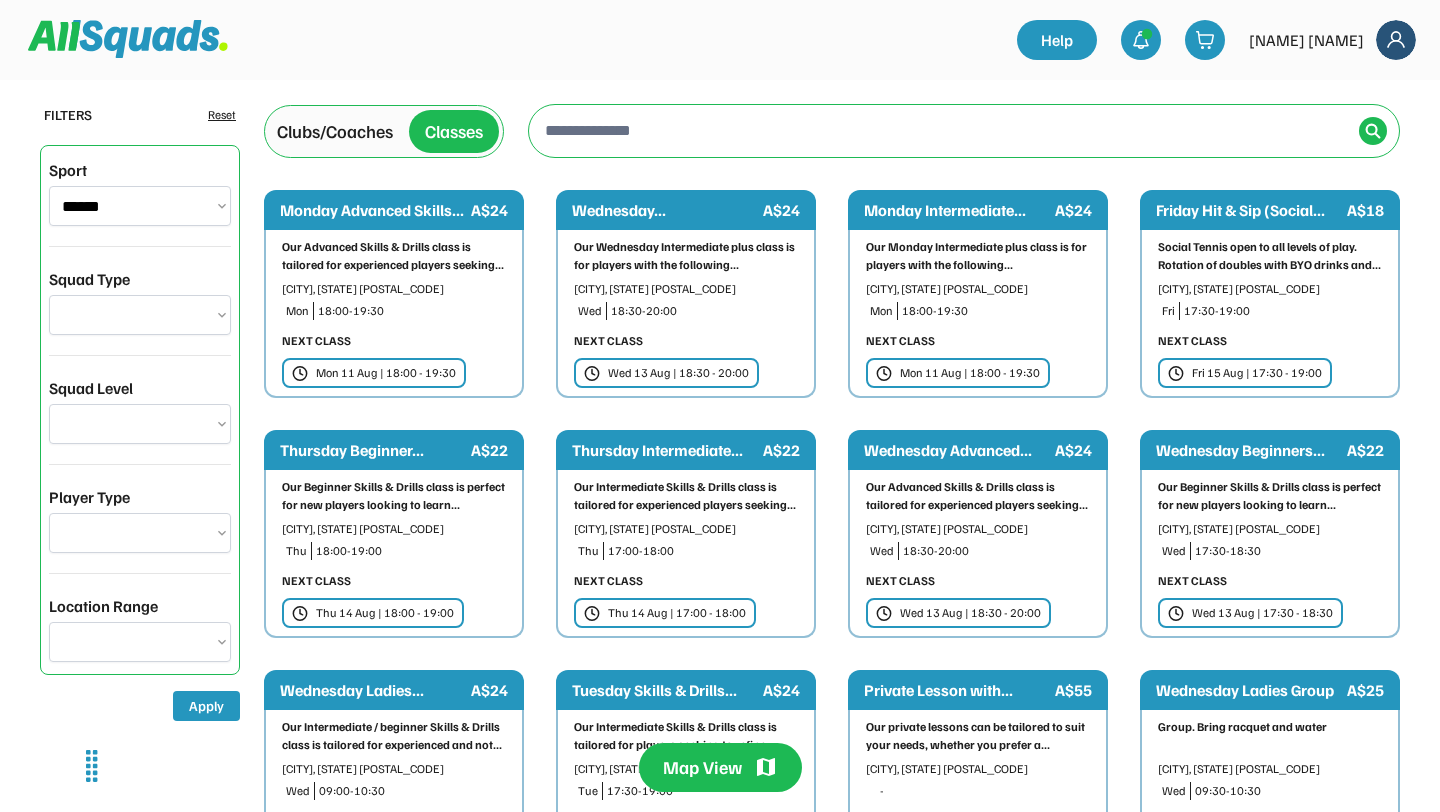 click on "**********" at bounding box center [140, 533] 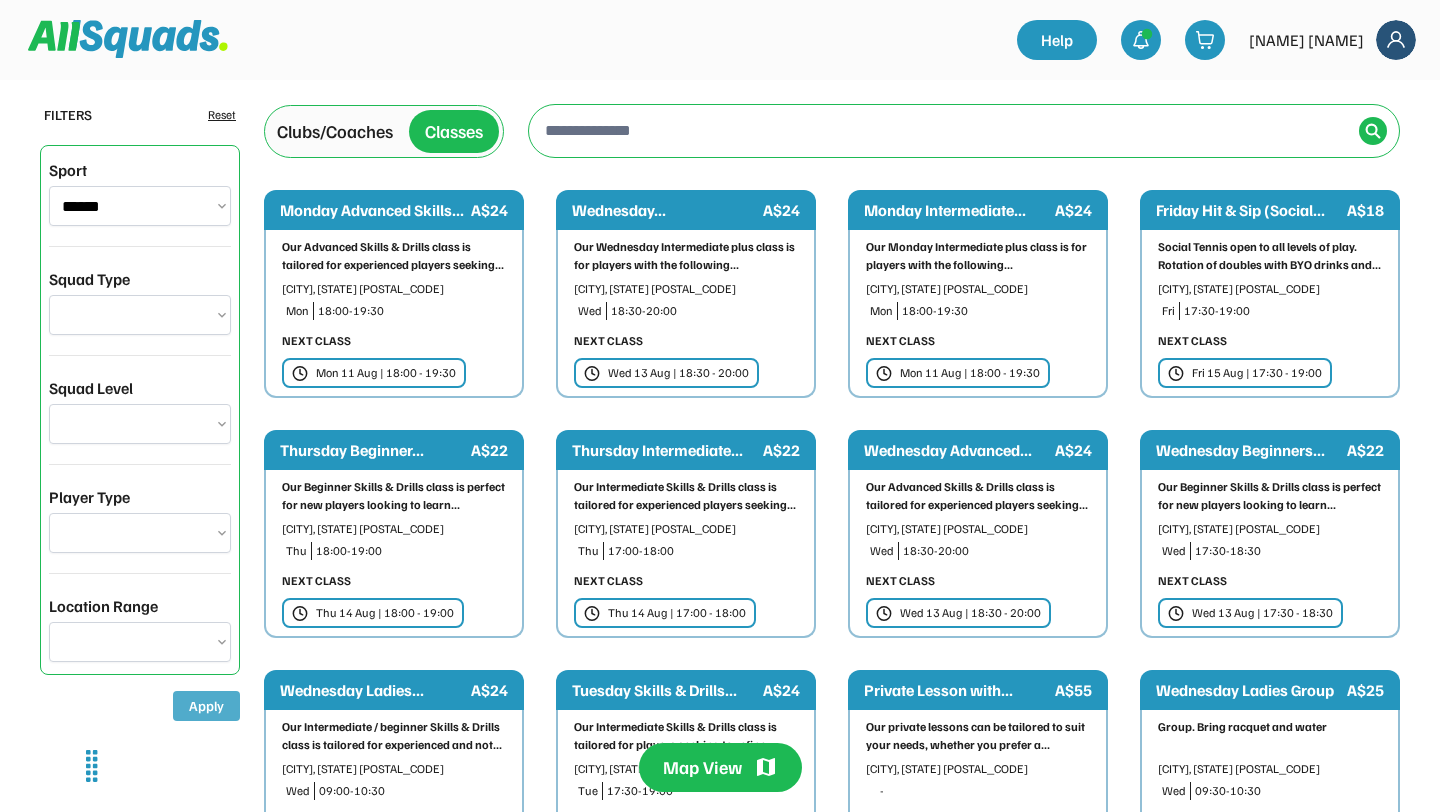 click on "Apply" at bounding box center [206, 706] 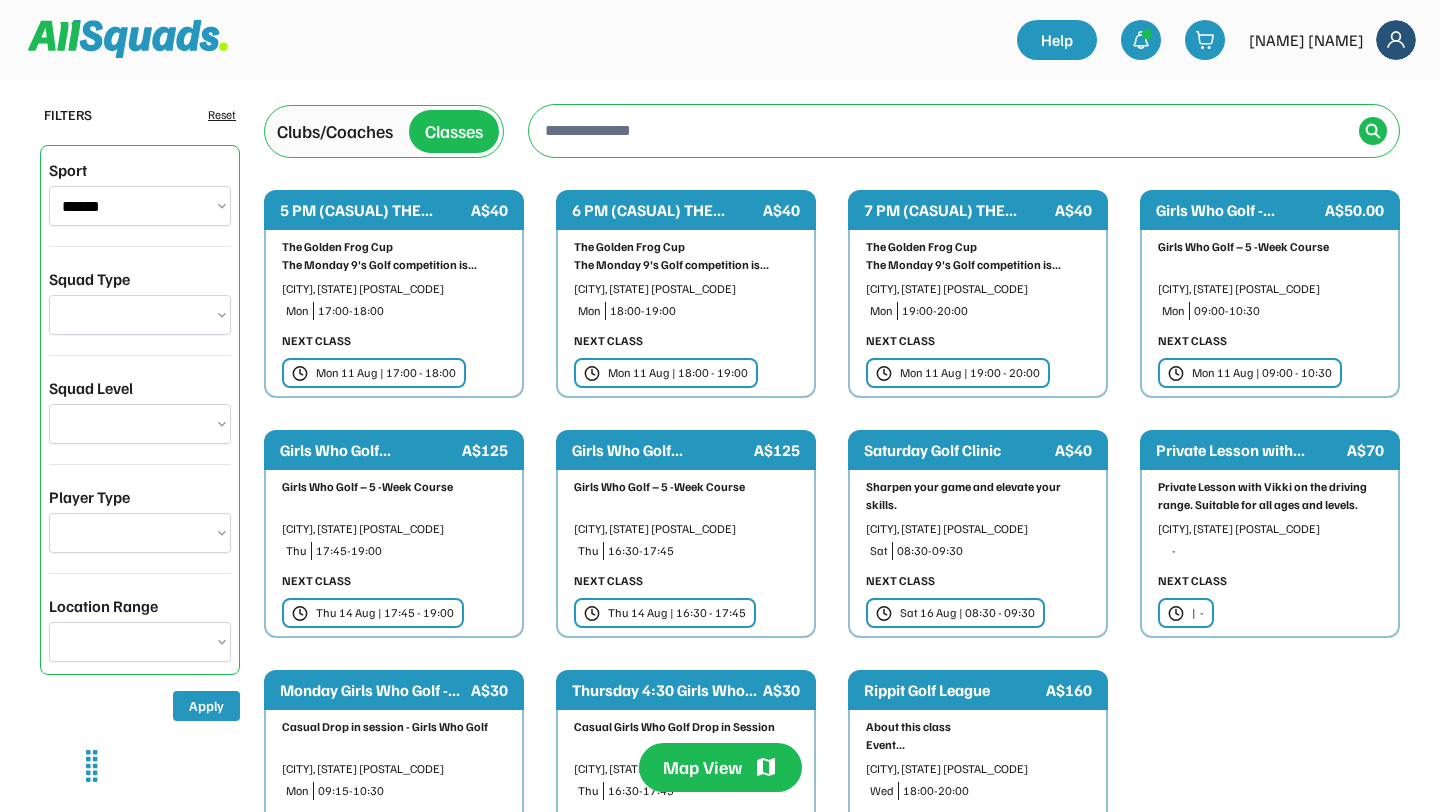 click on "Broadmeadow, New South Wales 2305" at bounding box center (686, 289) 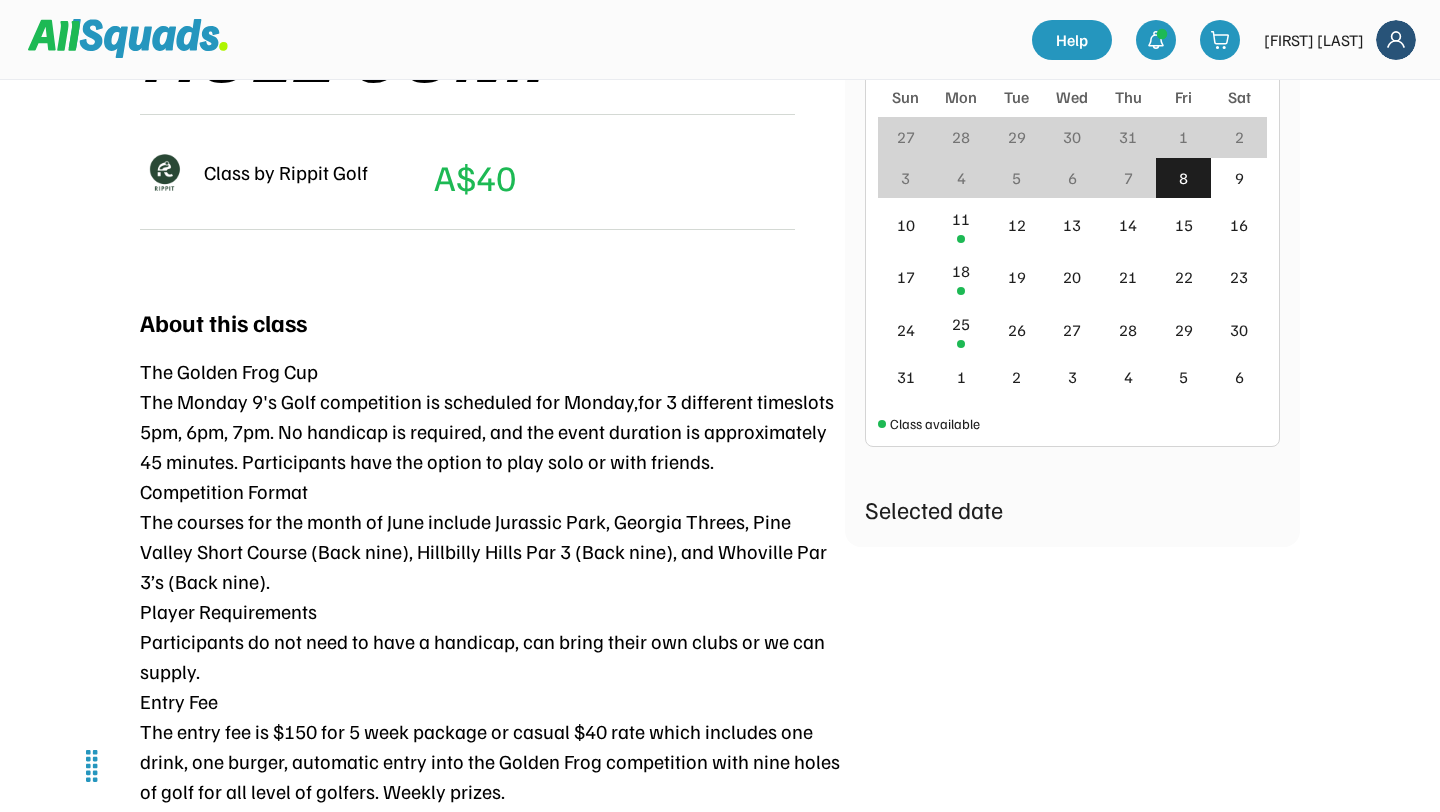 scroll, scrollTop: 273, scrollLeft: 0, axis: vertical 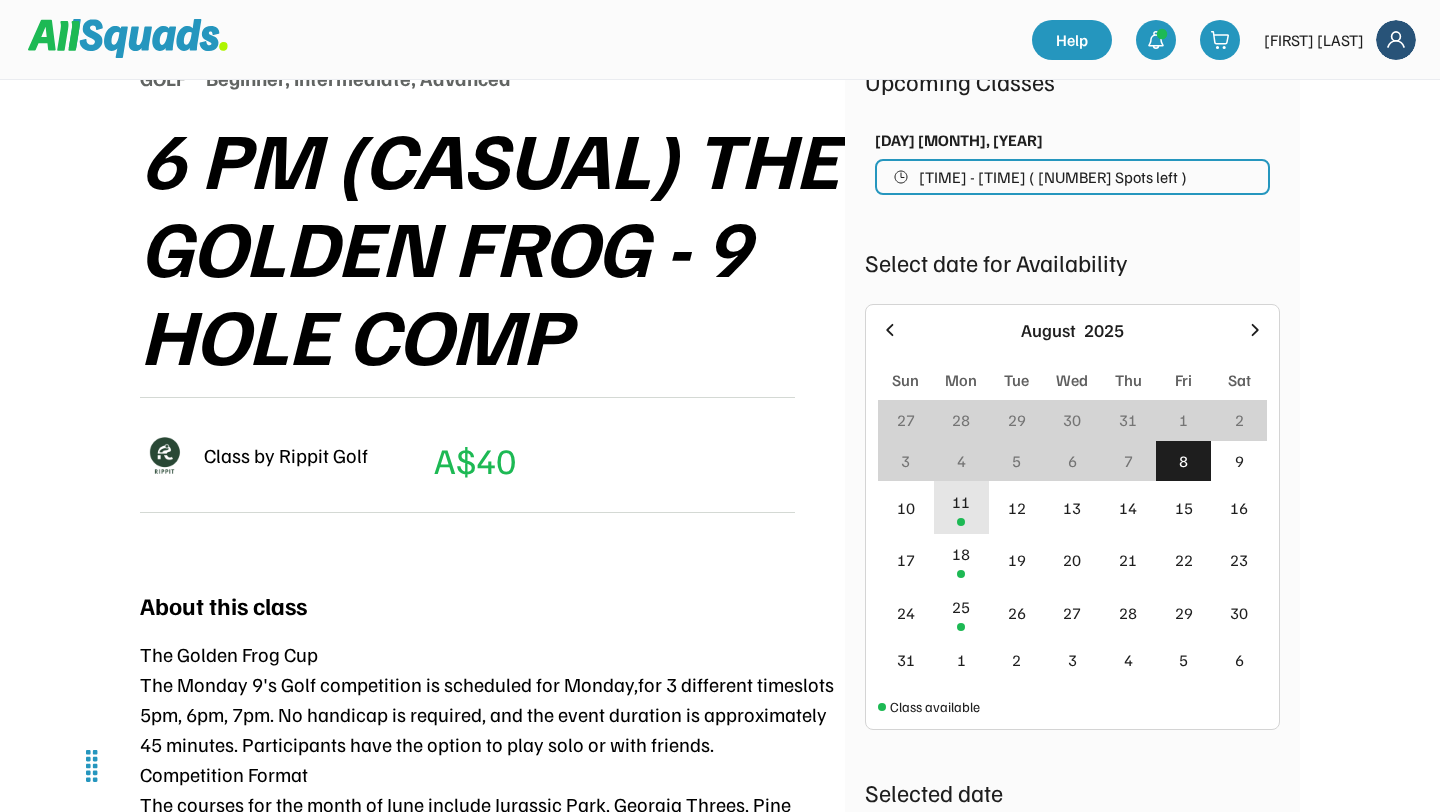 click on "11" at bounding box center [962, 507] 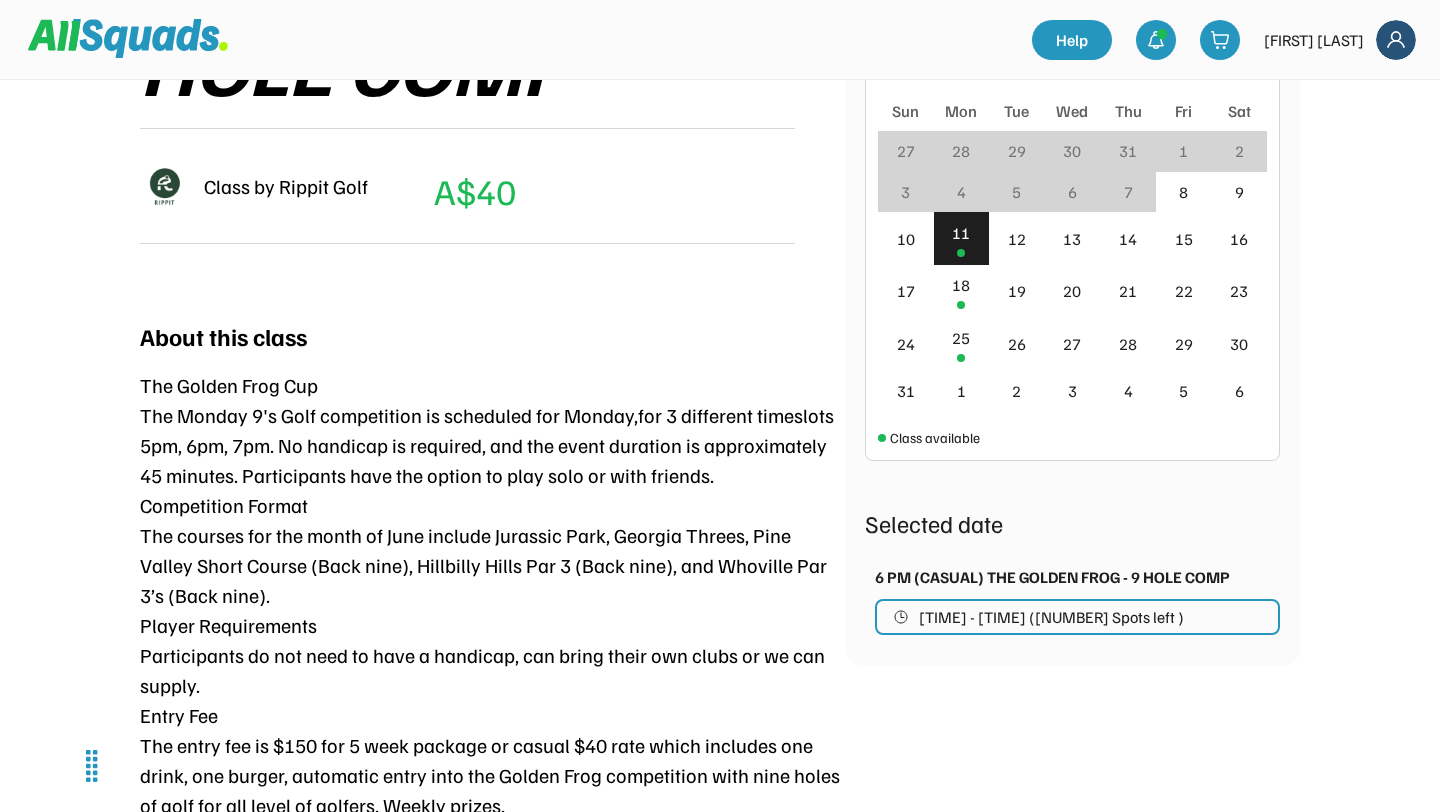 scroll, scrollTop: 536, scrollLeft: 0, axis: vertical 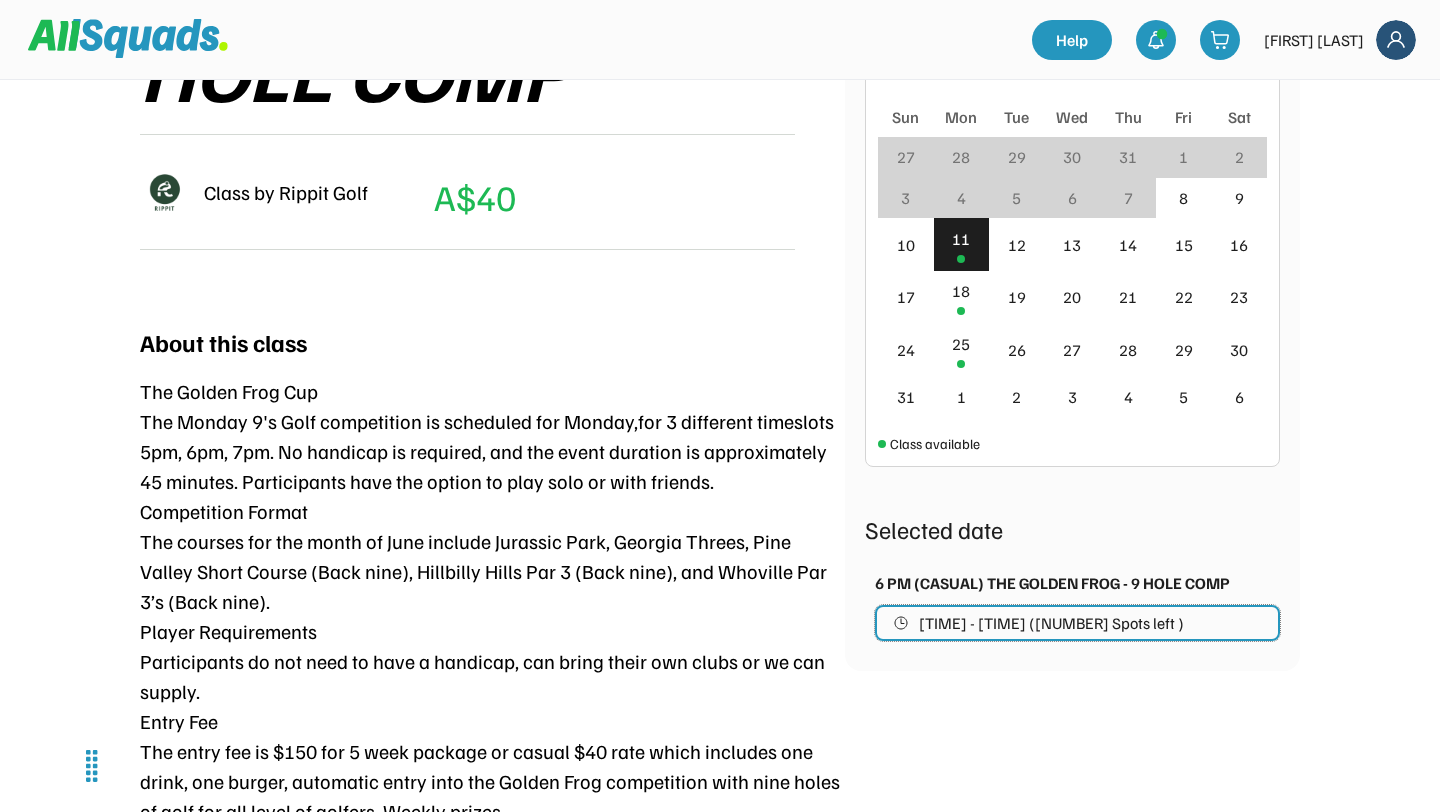 click on "[TIME] - [TIME] ([NUMBER] Spots left )" at bounding box center (1077, 623) 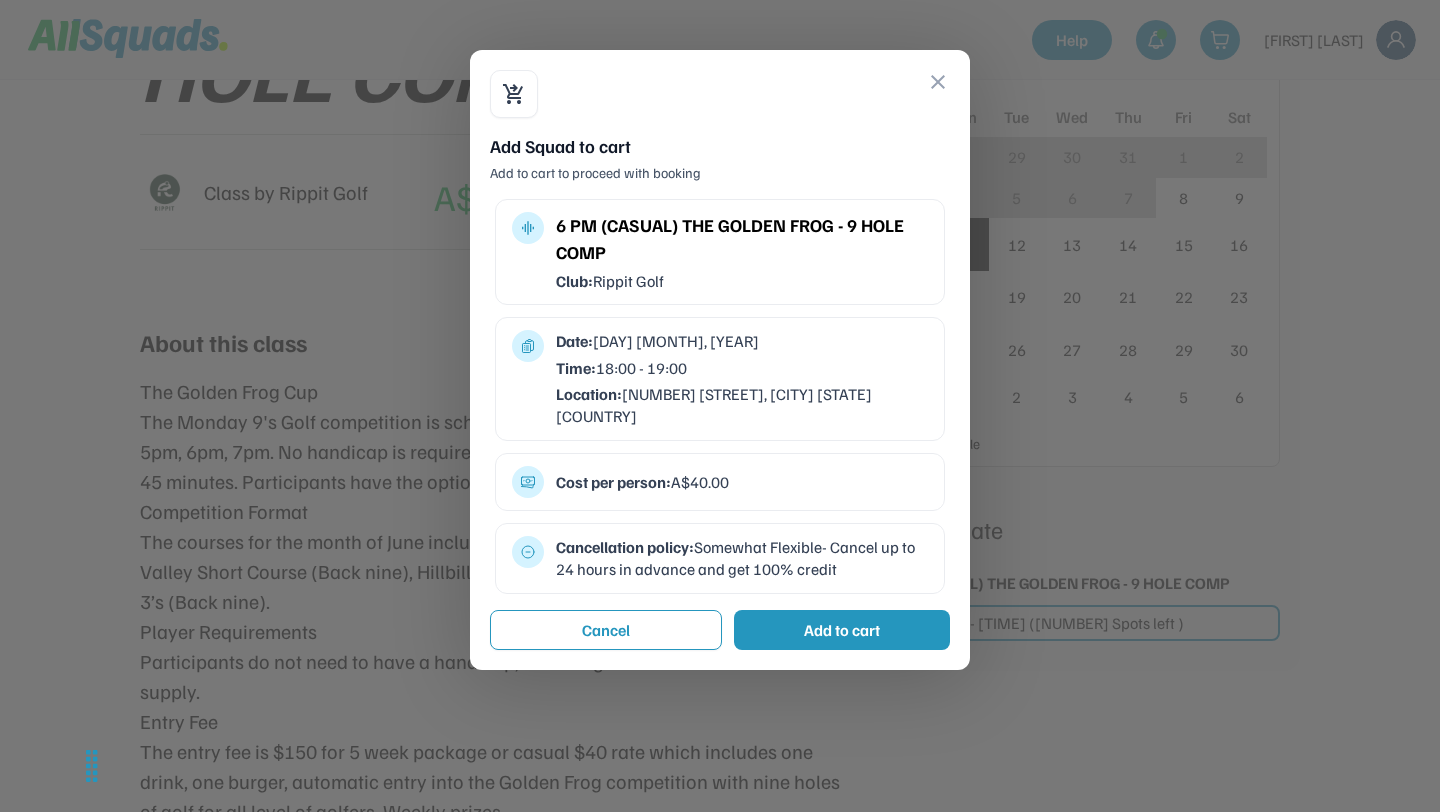 click on "Add to cart" at bounding box center (842, 630) 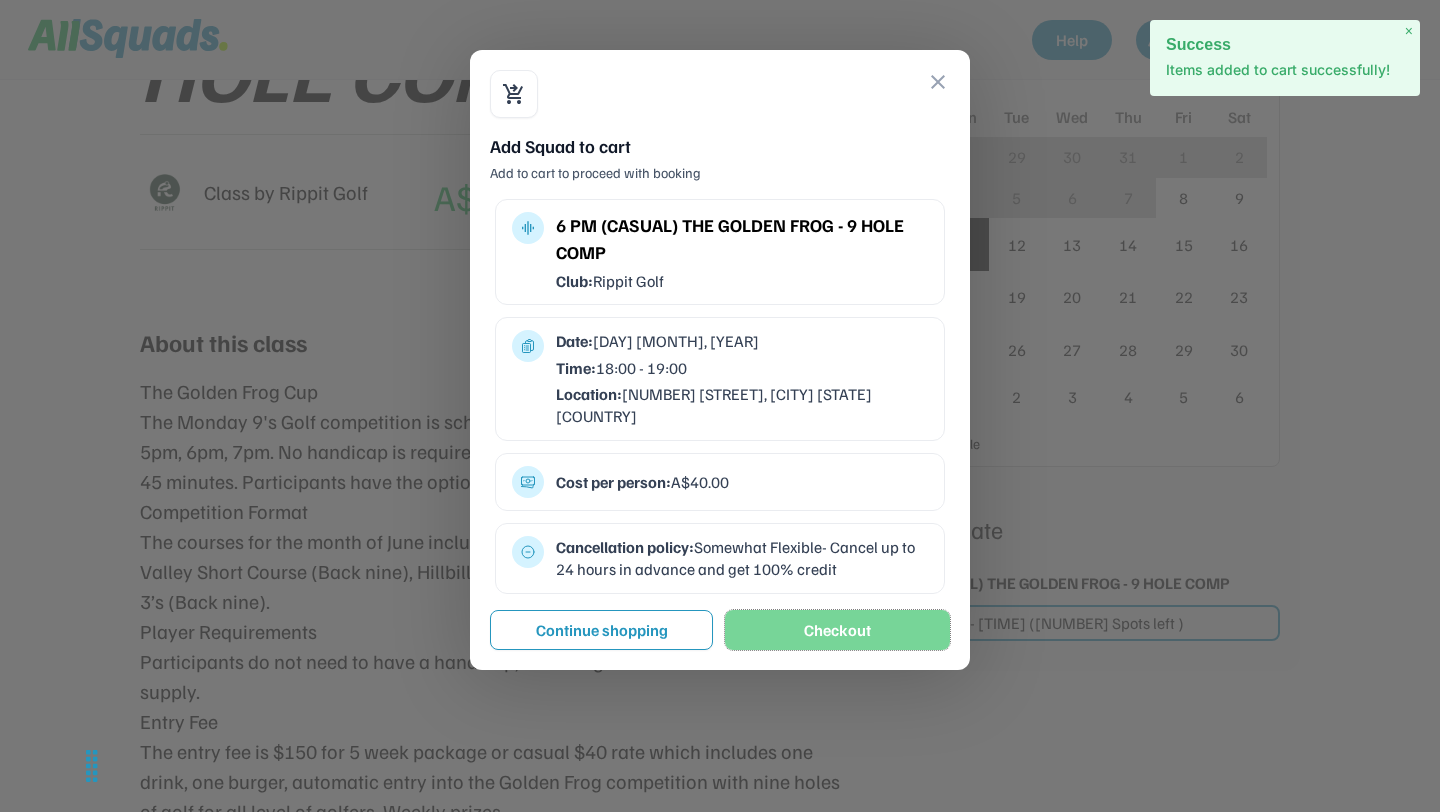 click on "Checkout" at bounding box center [837, 630] 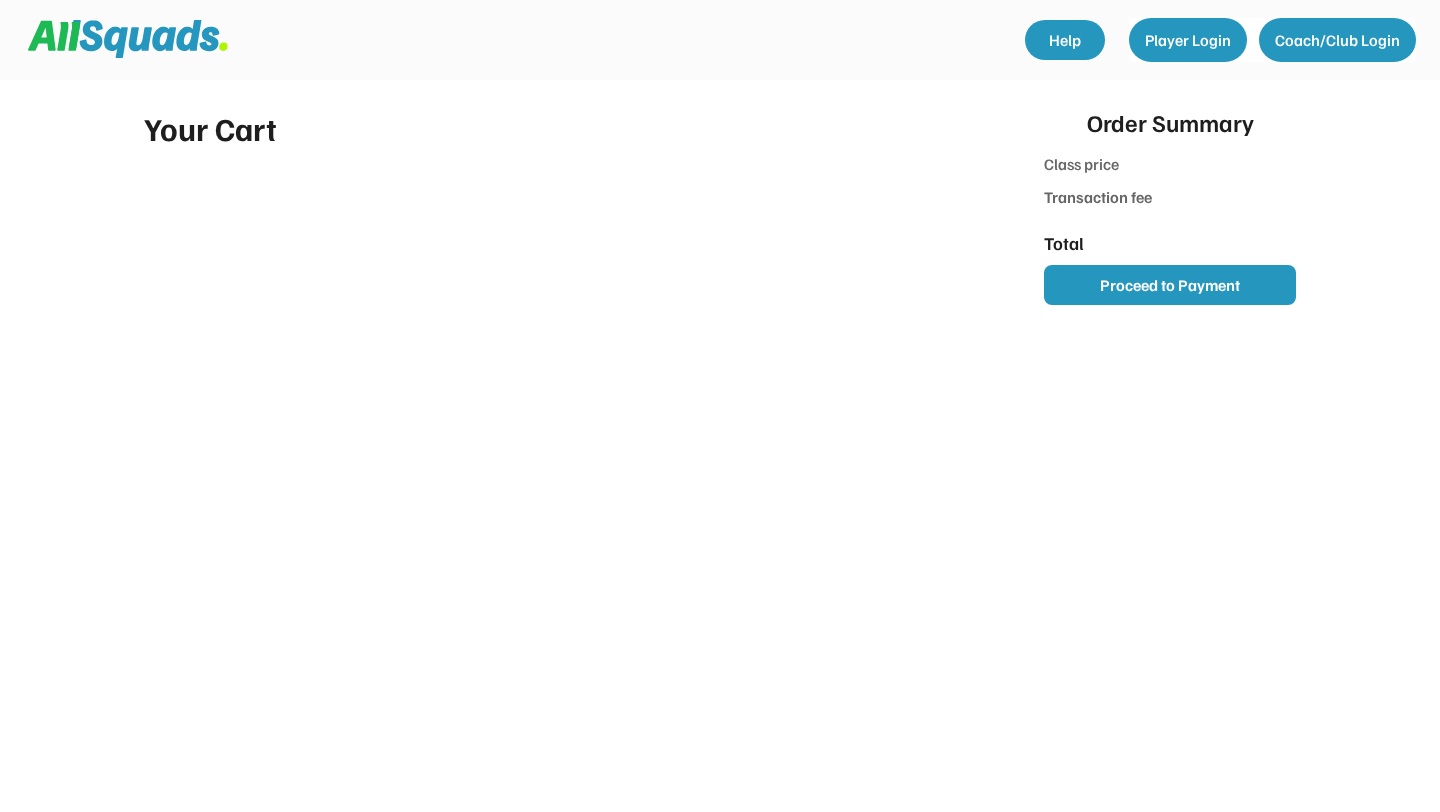 scroll, scrollTop: 0, scrollLeft: 0, axis: both 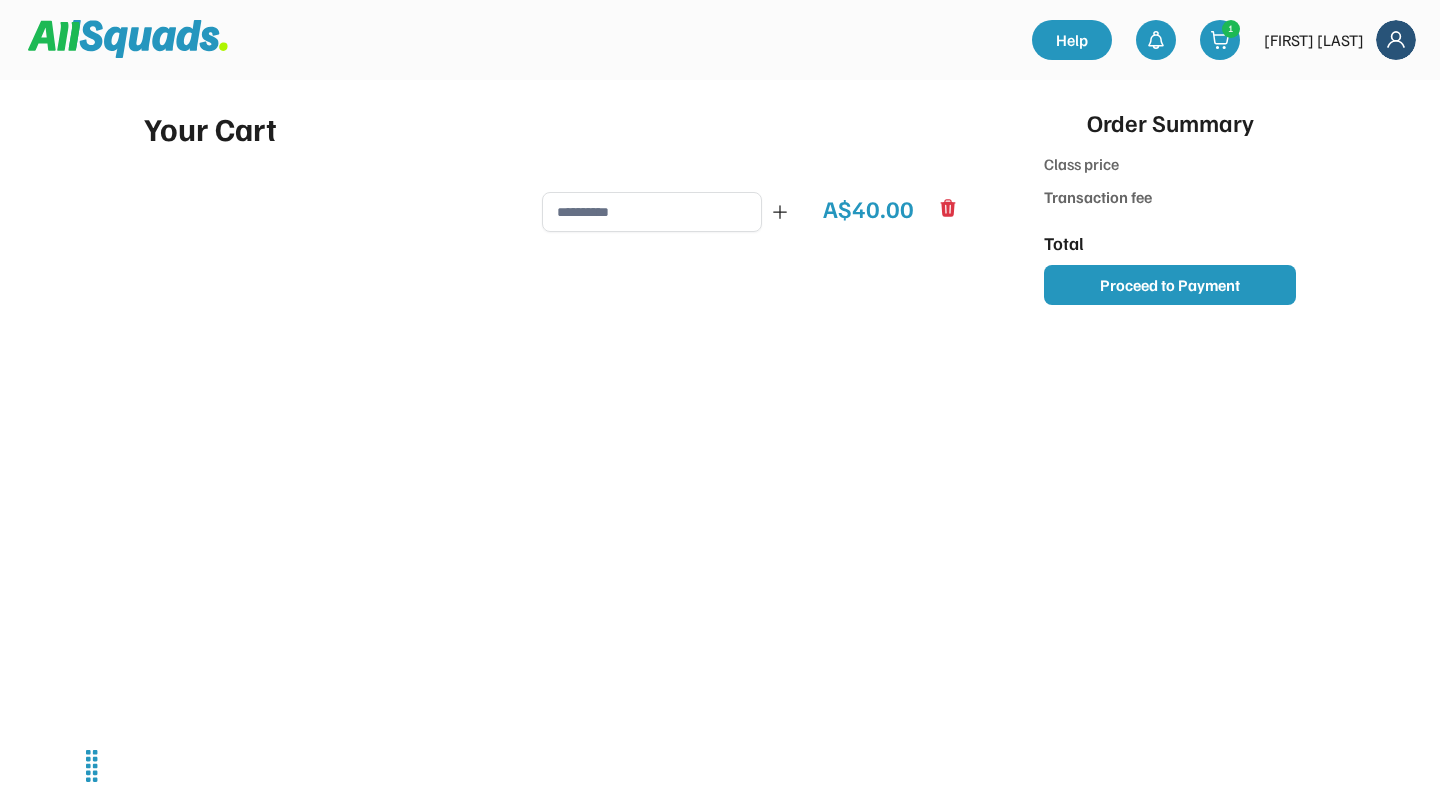 type on "*******" 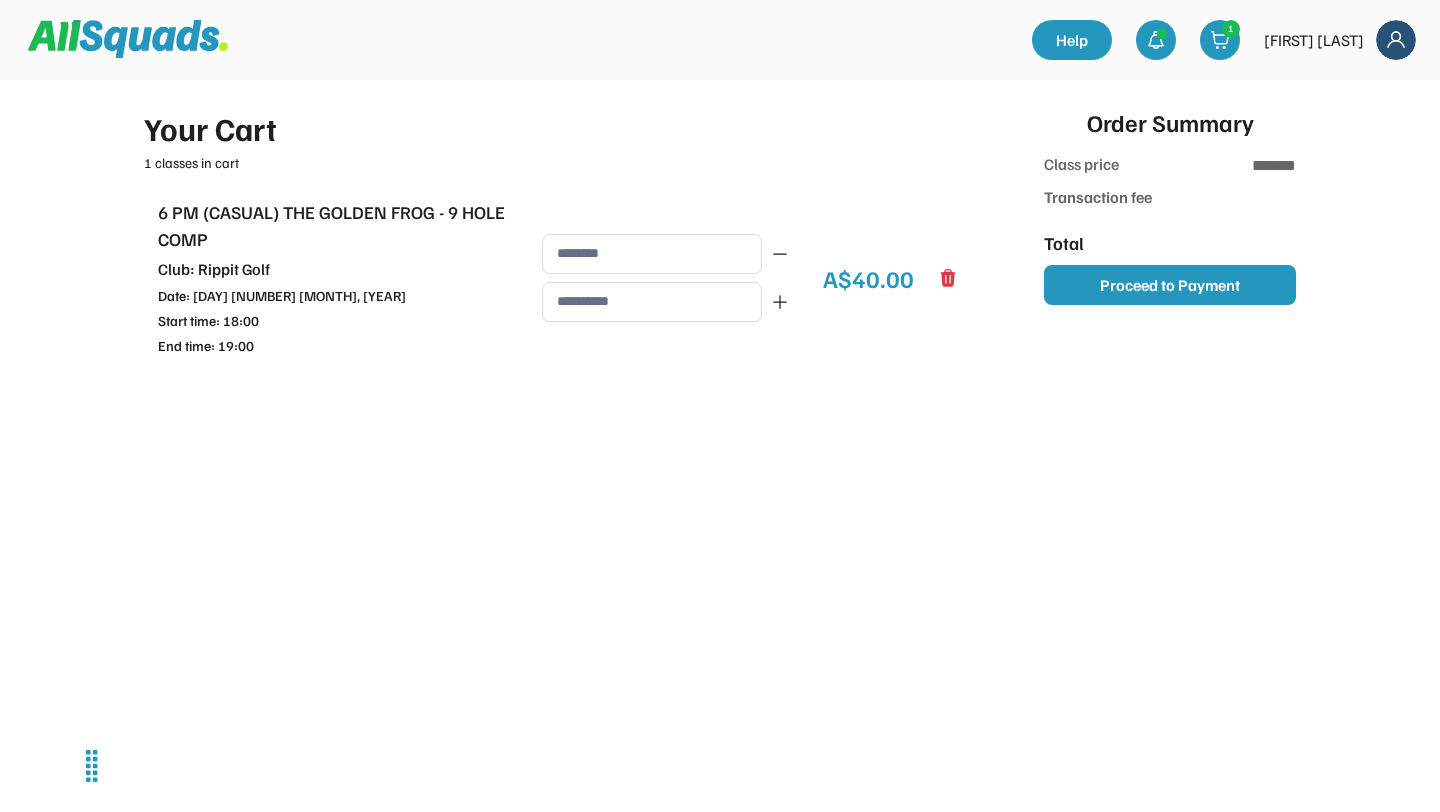 type on "**********" 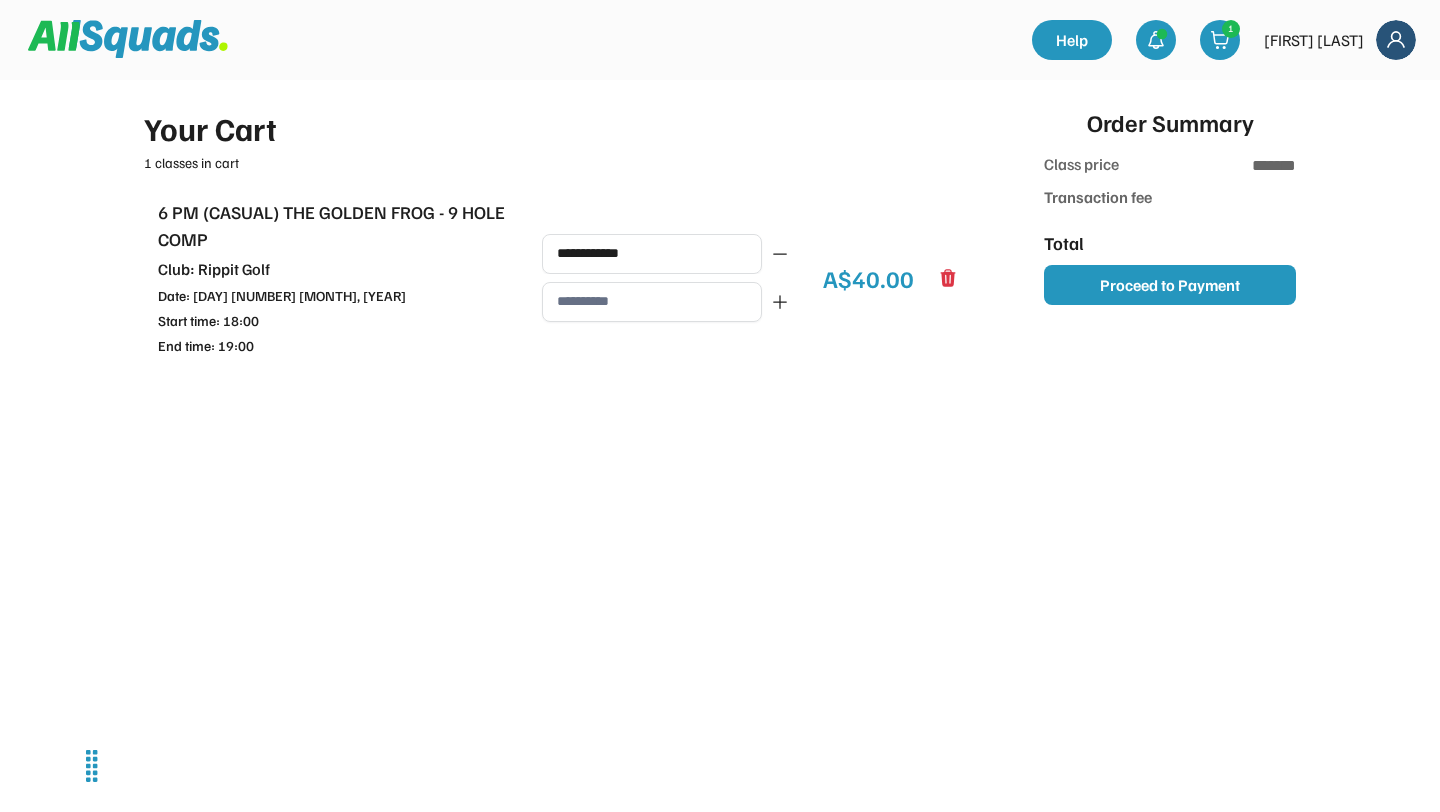 type on "******" 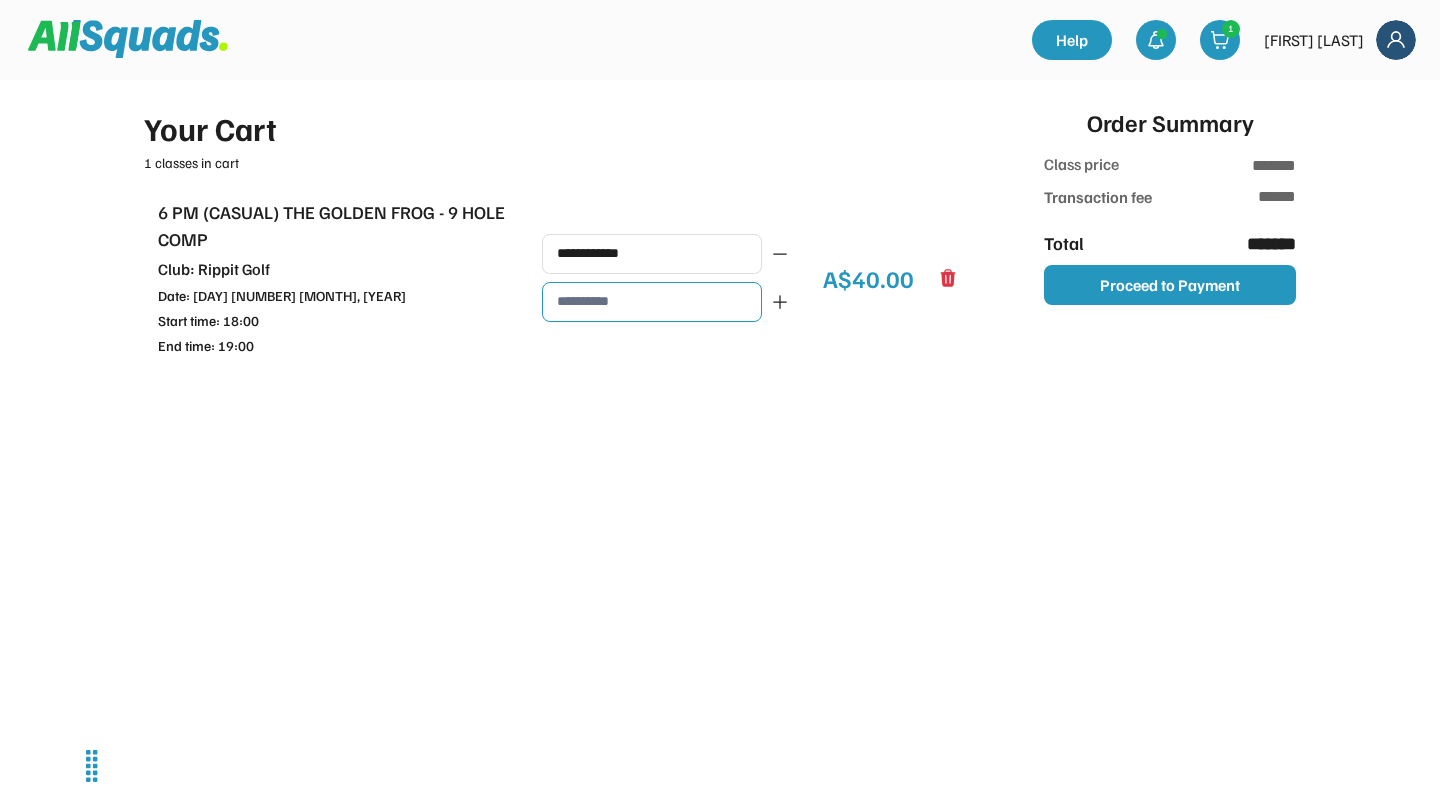 click at bounding box center (652, 302) 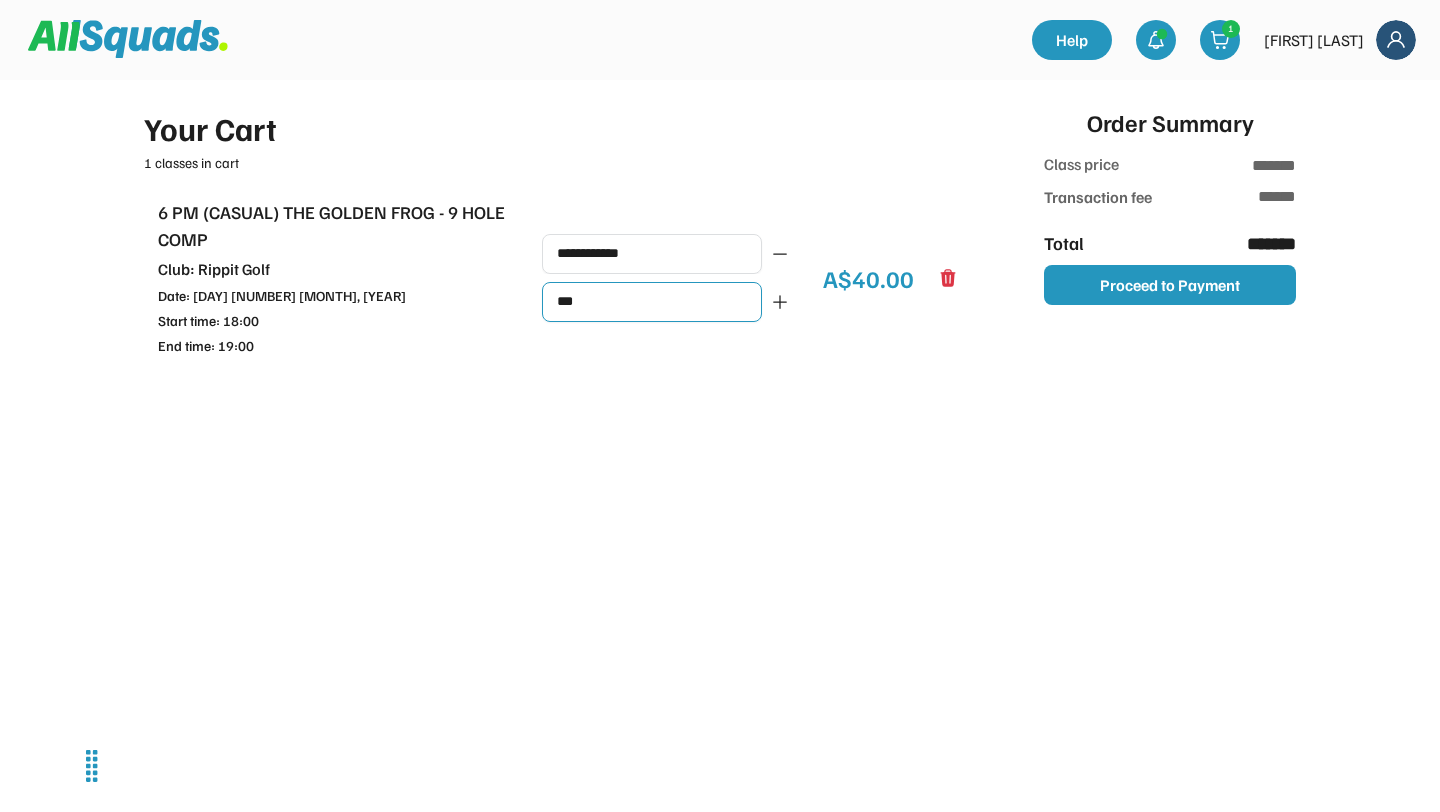 type on "***" 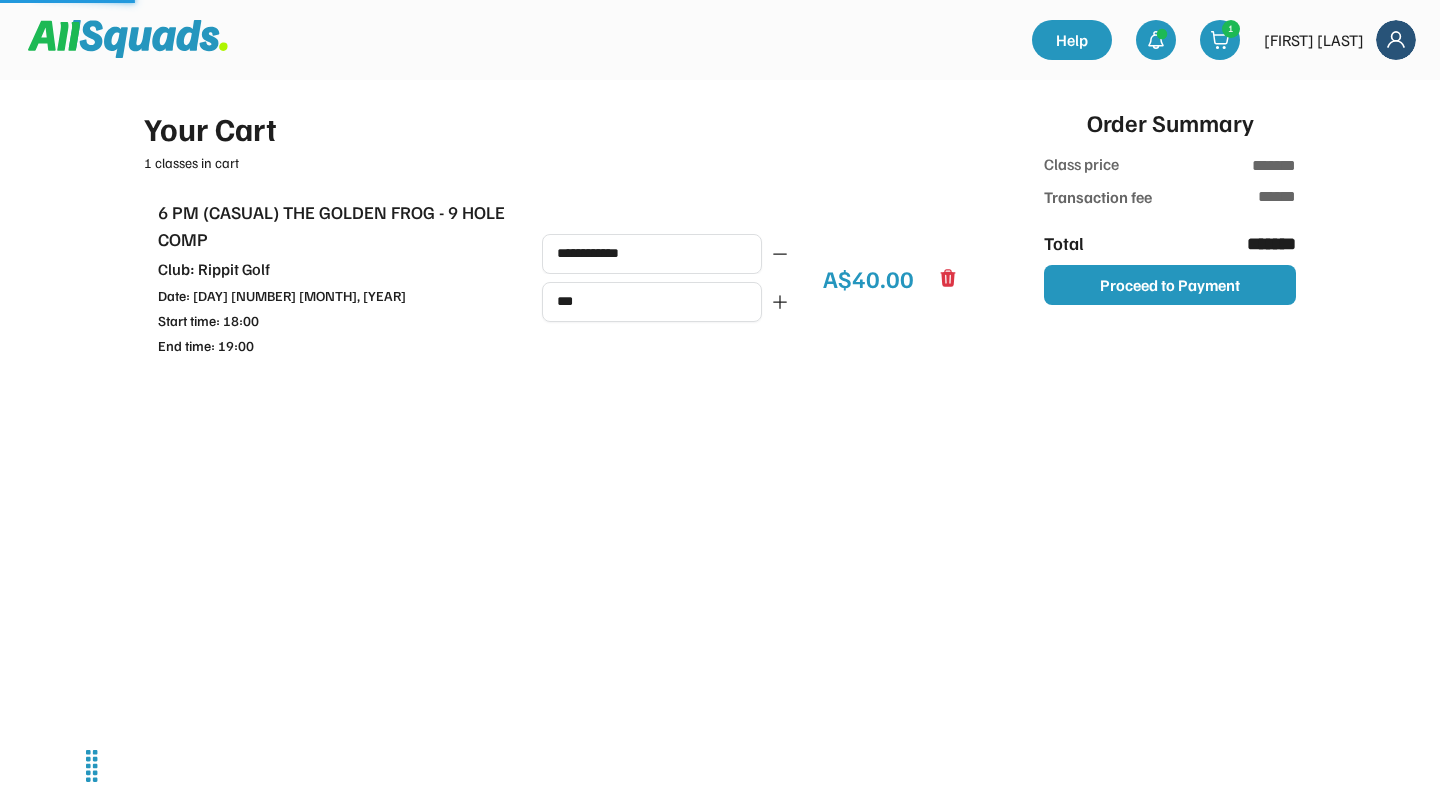 type on "*******" 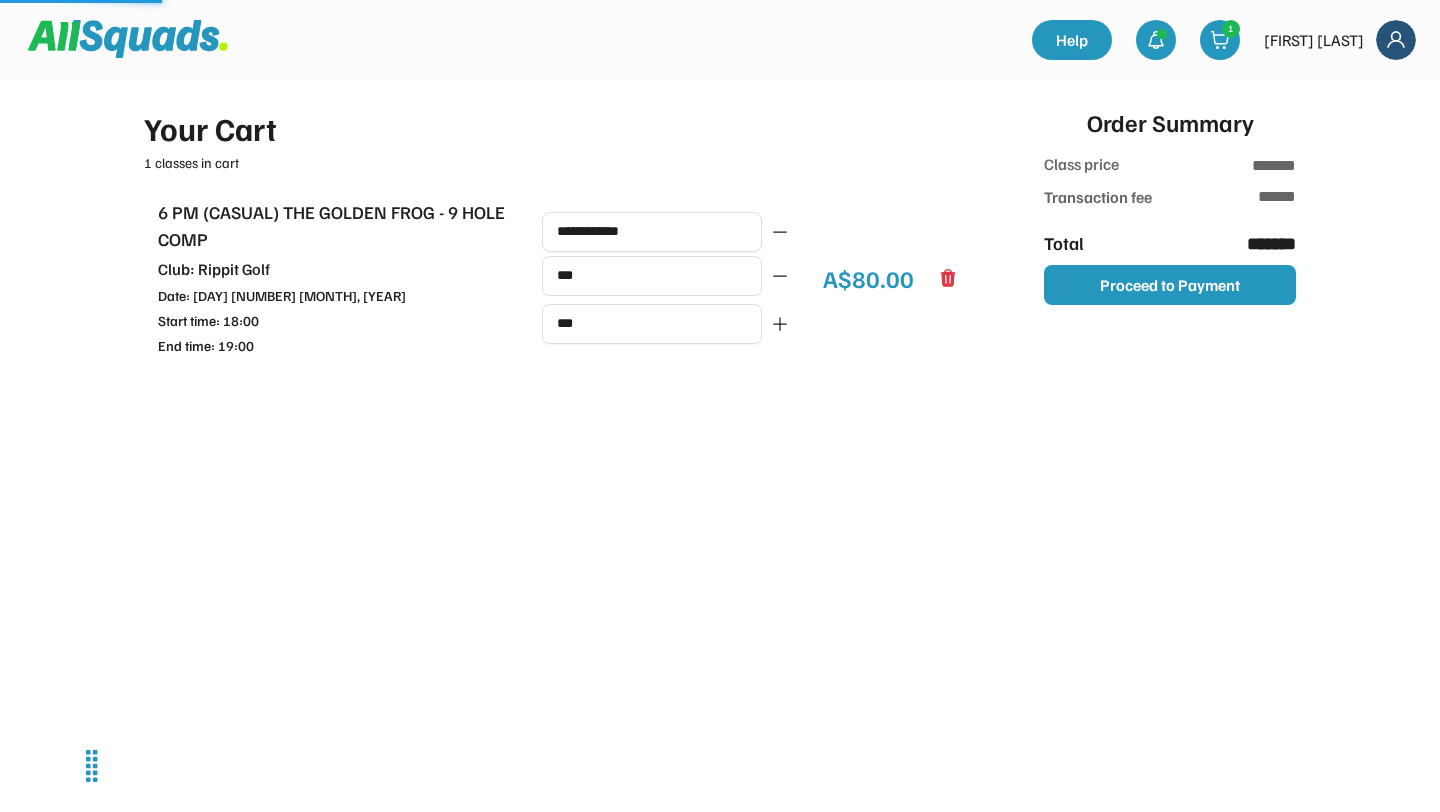 type 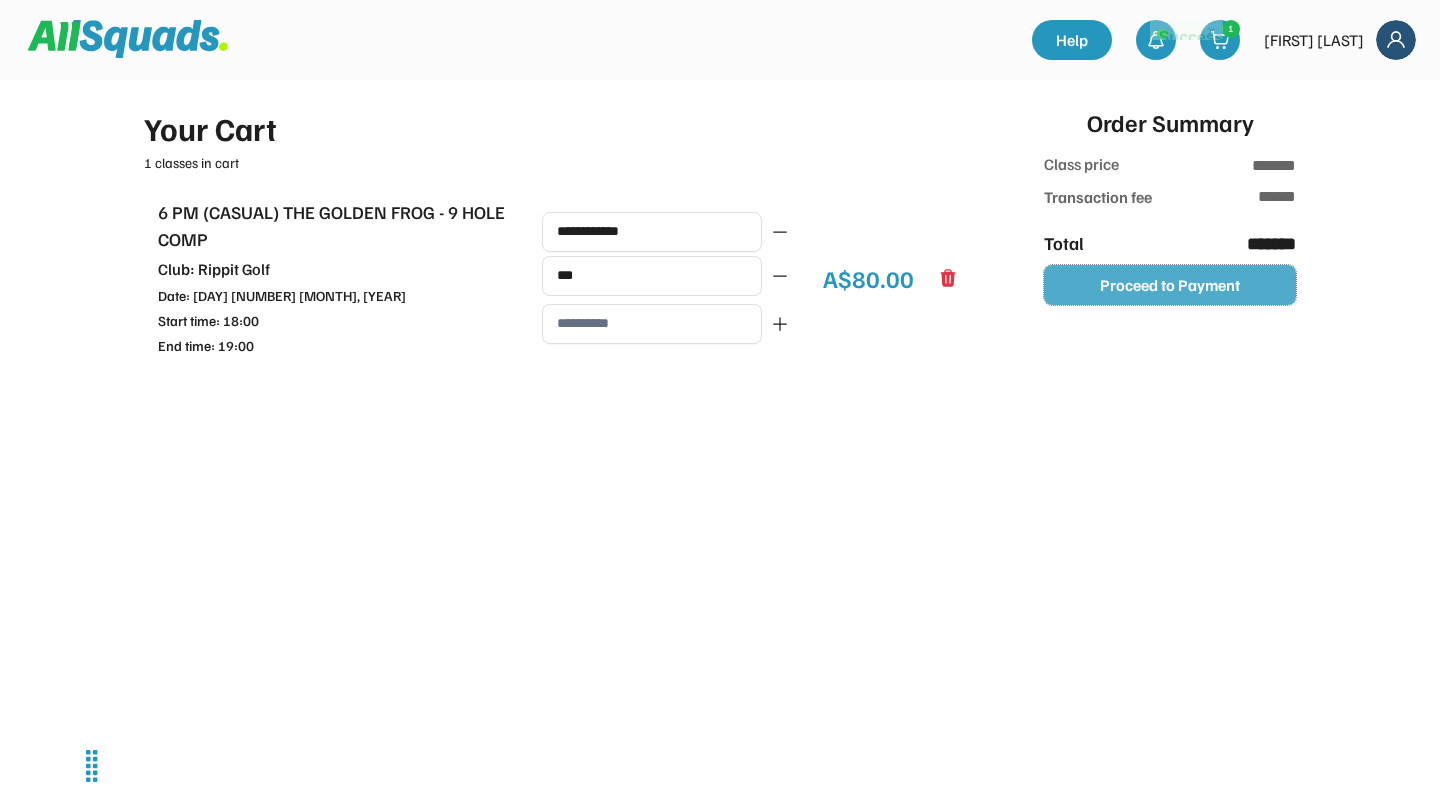 click on "Proceed to Payment" at bounding box center [1170, 285] 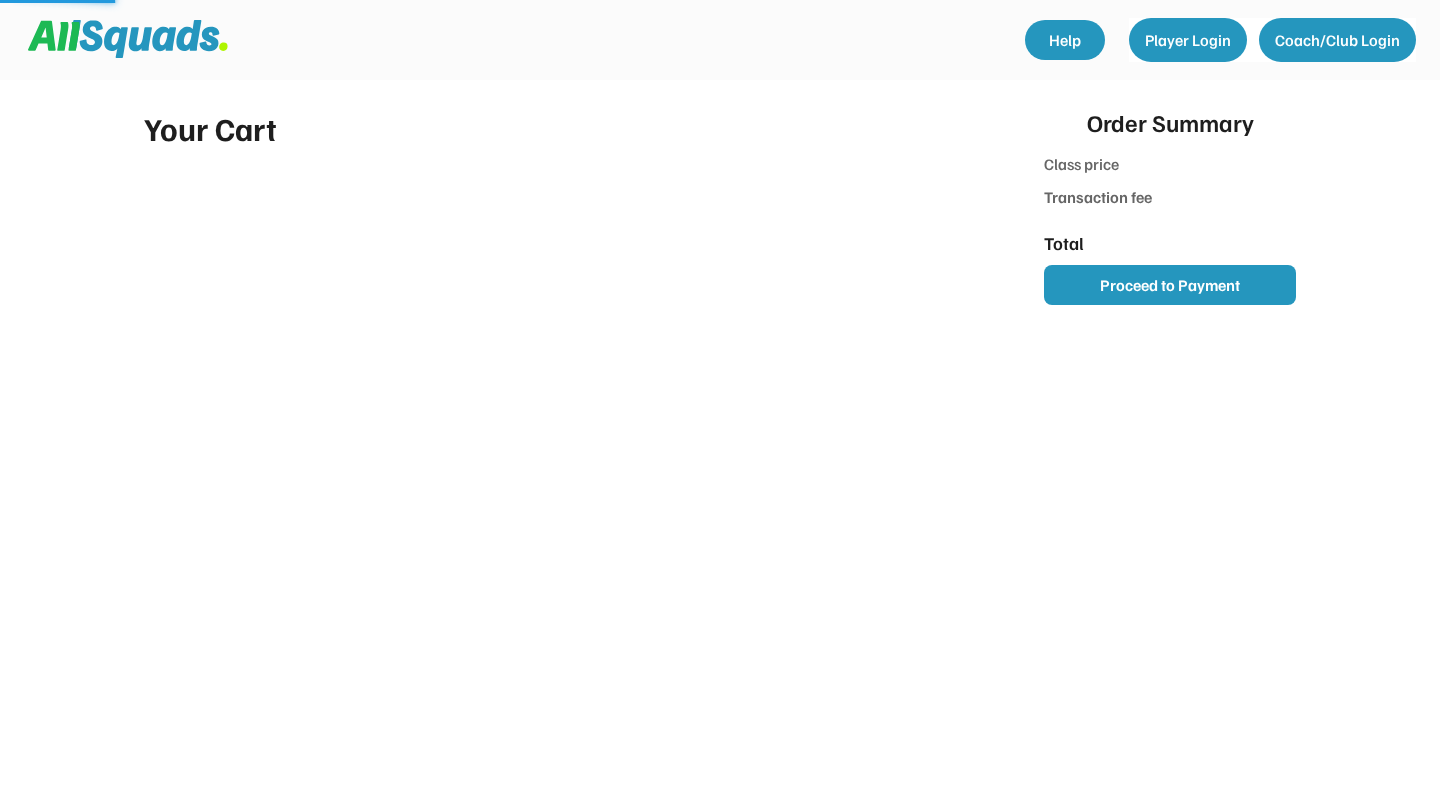 scroll, scrollTop: 0, scrollLeft: 0, axis: both 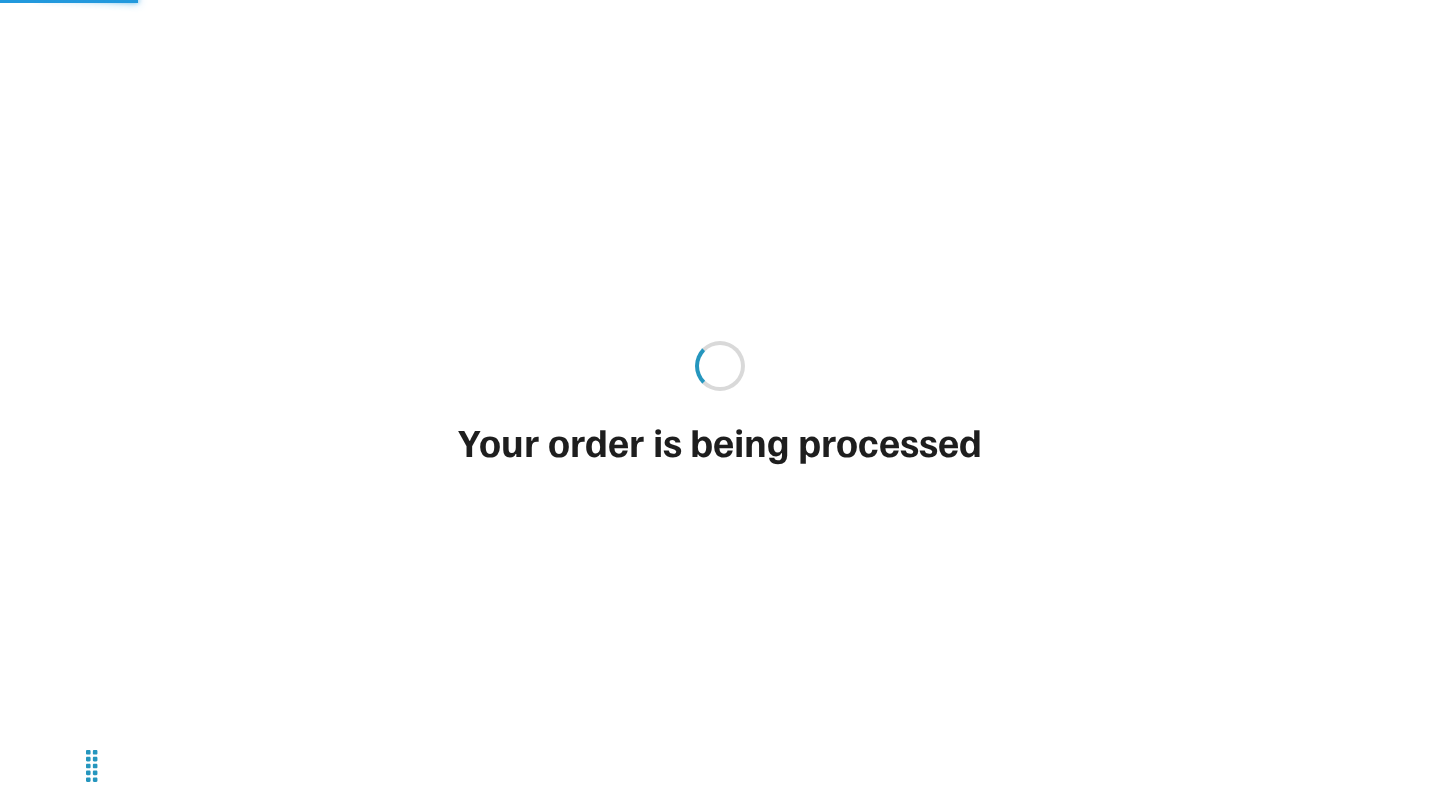 type on "*******" 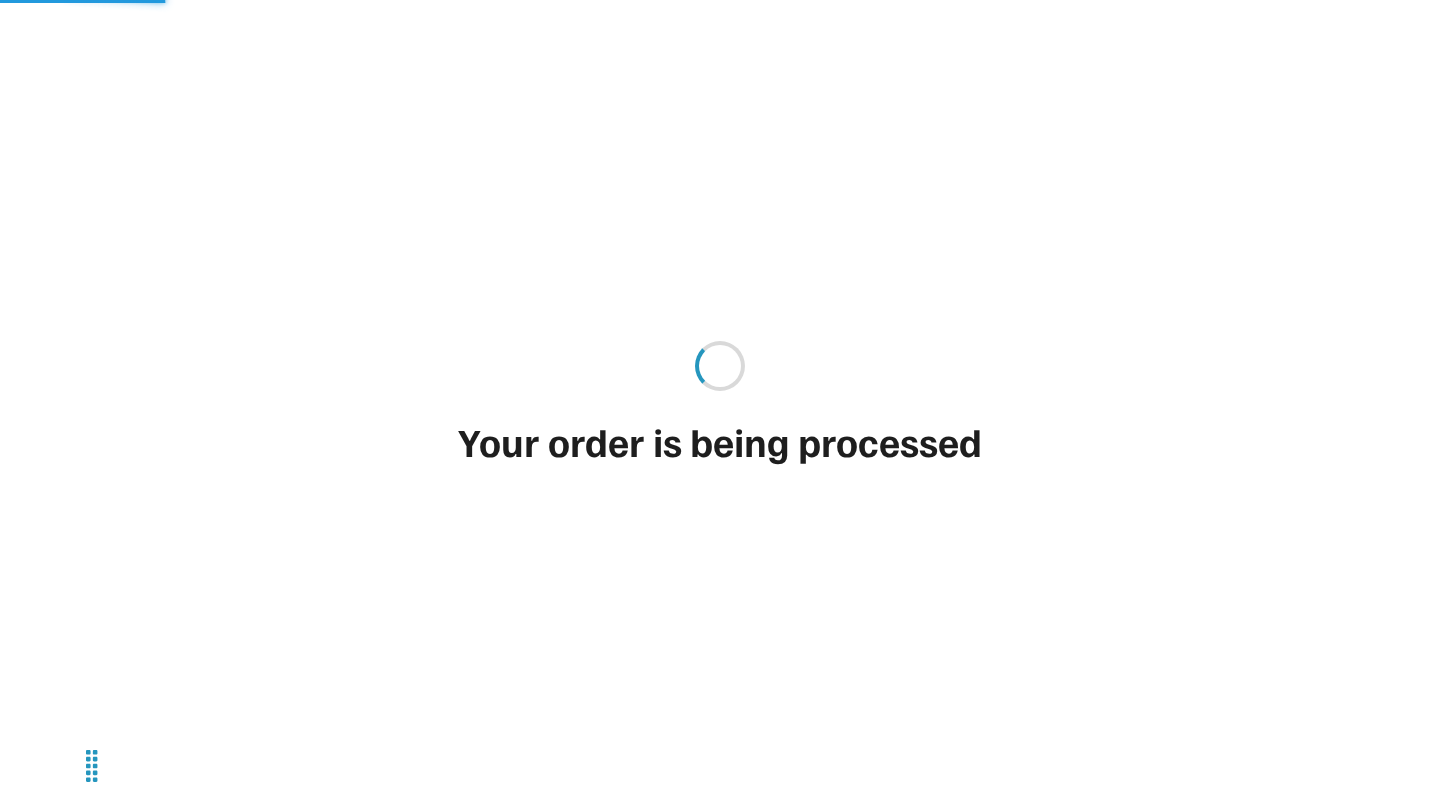 type on "******" 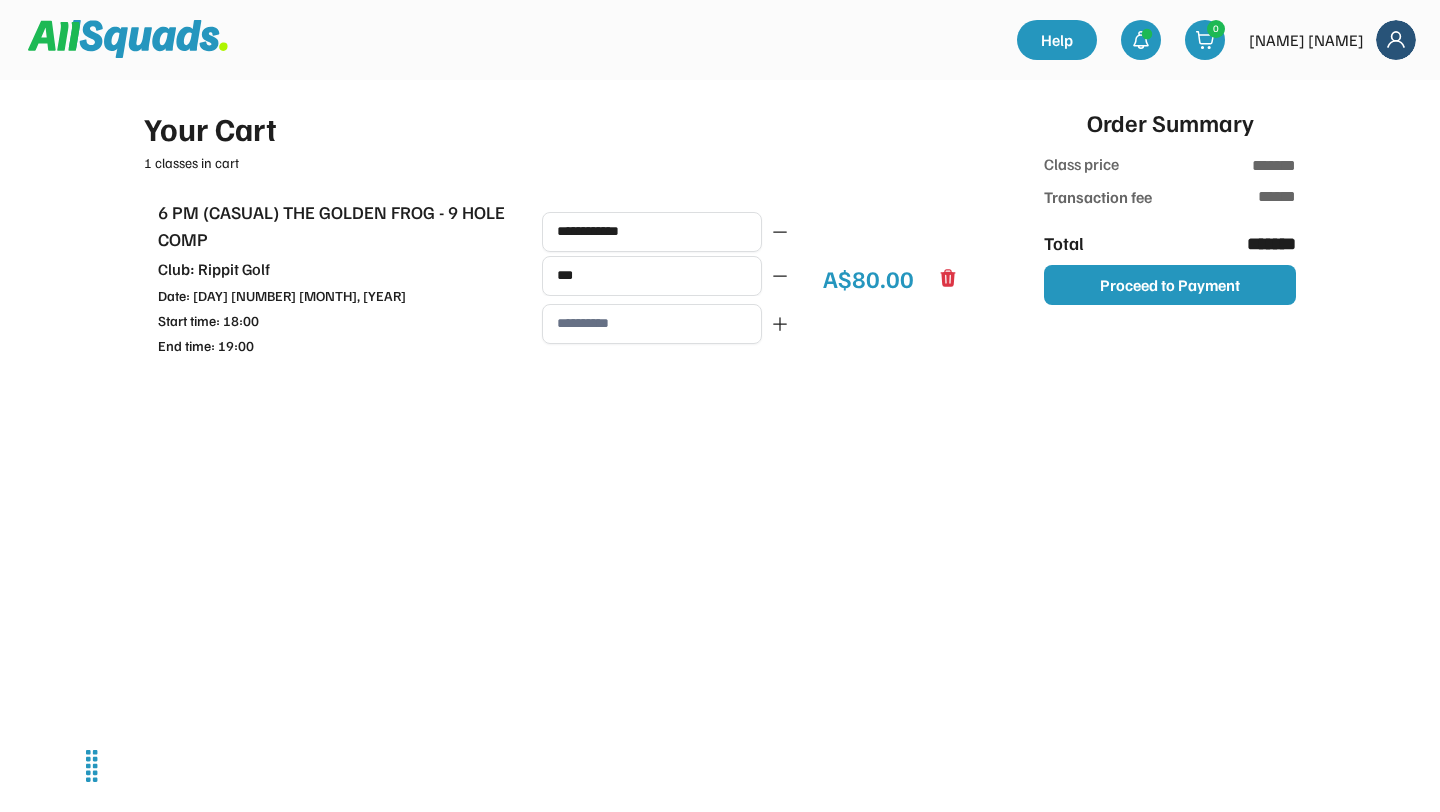 type on "**" 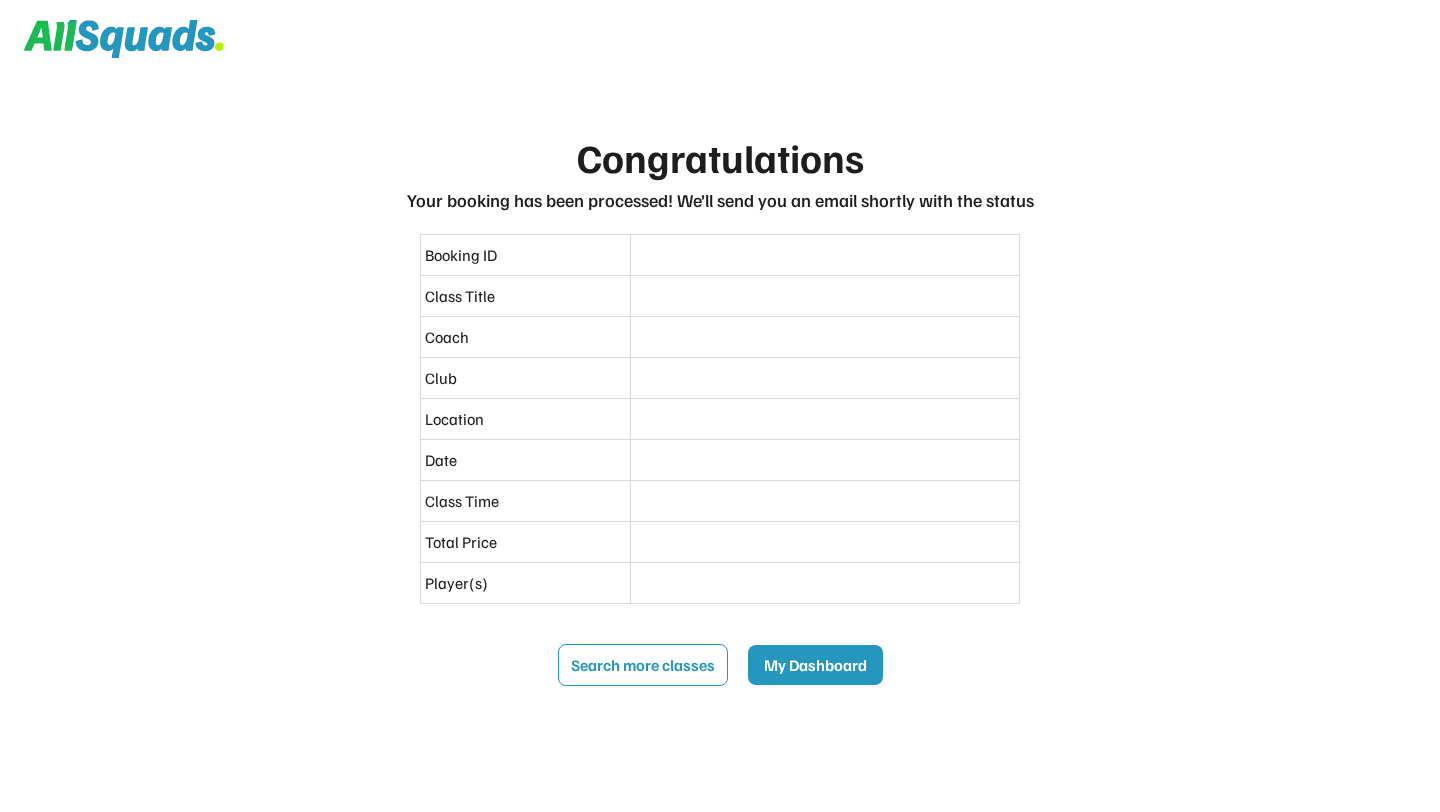 scroll, scrollTop: 0, scrollLeft: 0, axis: both 